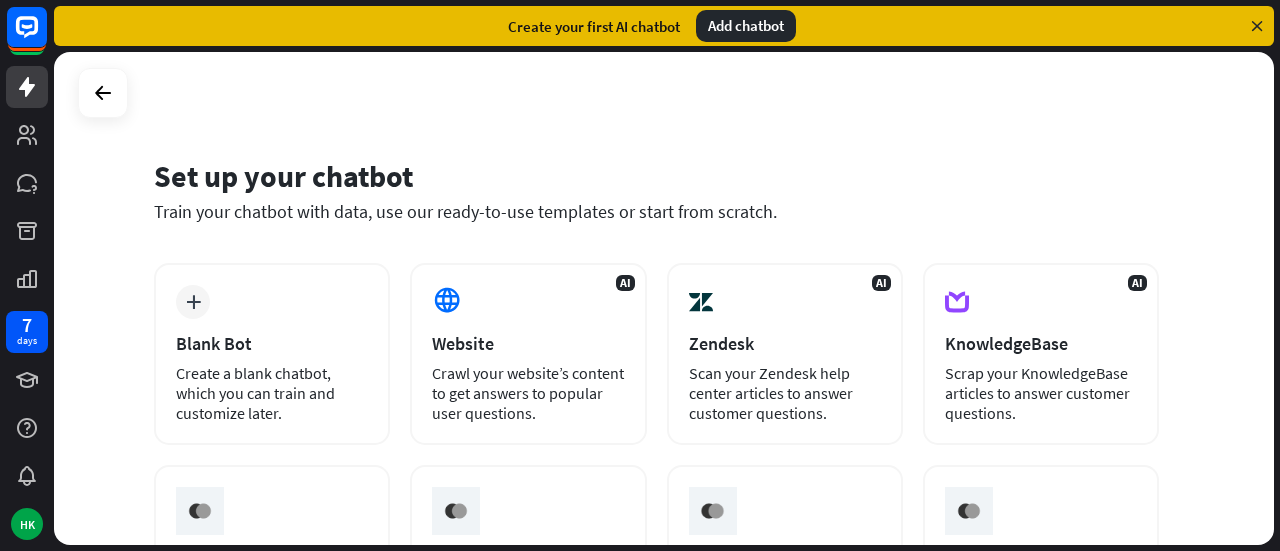 scroll, scrollTop: 0, scrollLeft: 0, axis: both 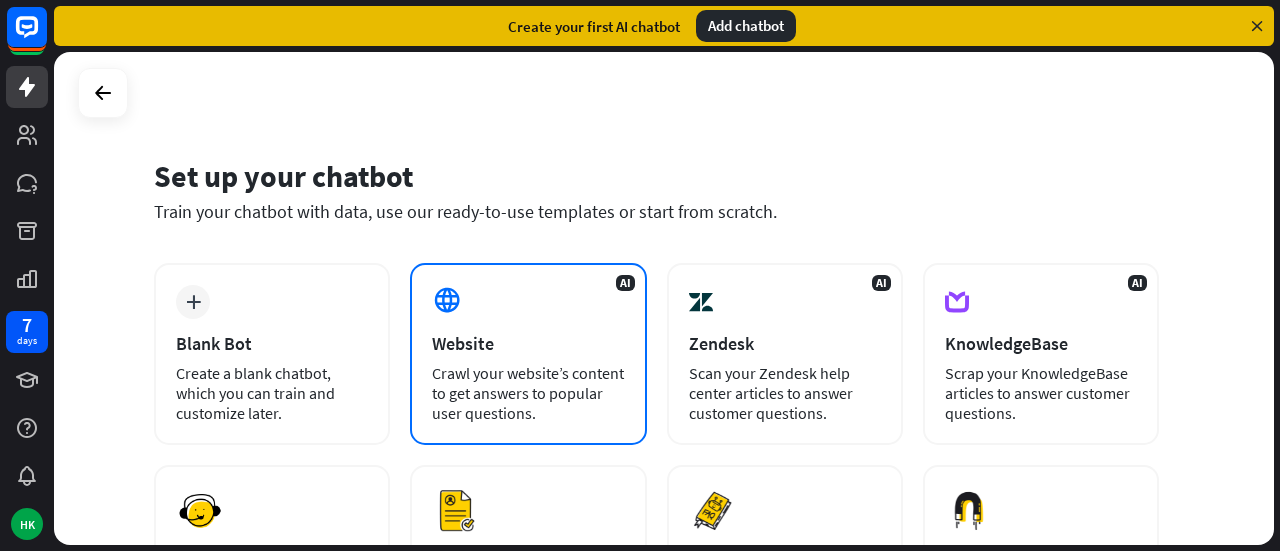 click on "AI     Website
Crawl your website’s content to get answers to
popular user questions." at bounding box center [528, 354] 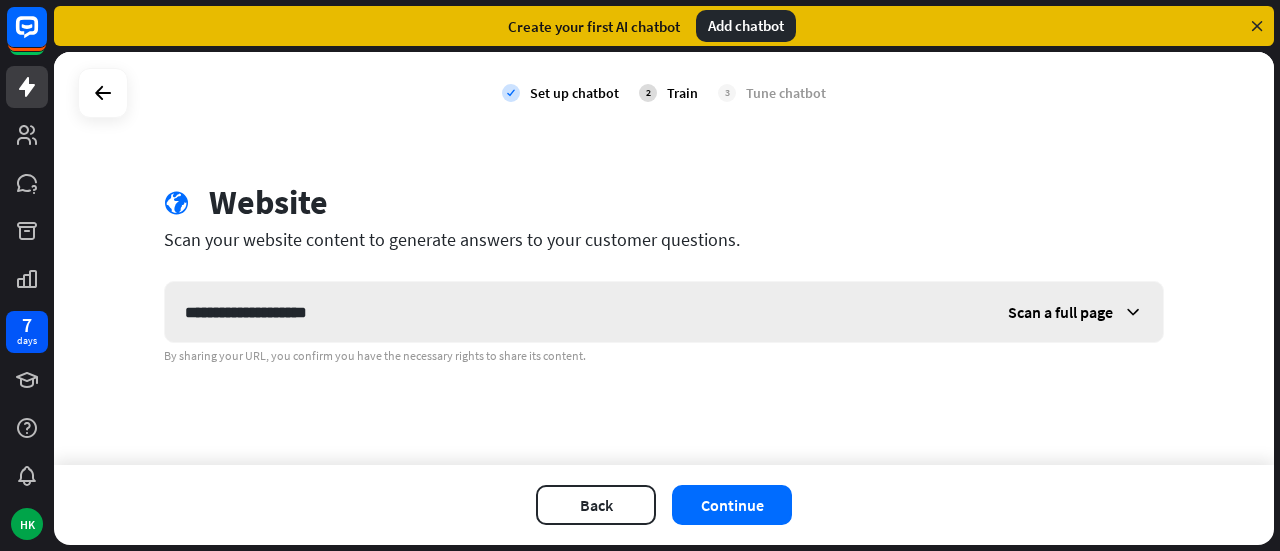 type on "**********" 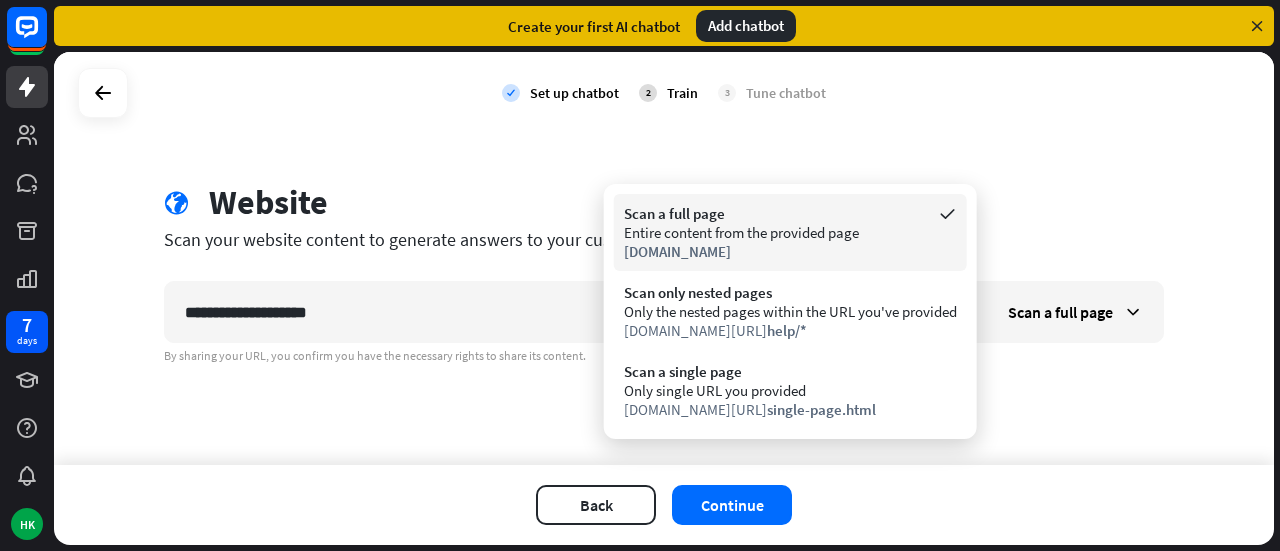 click on "Entire content from the provided page" at bounding box center [790, 232] 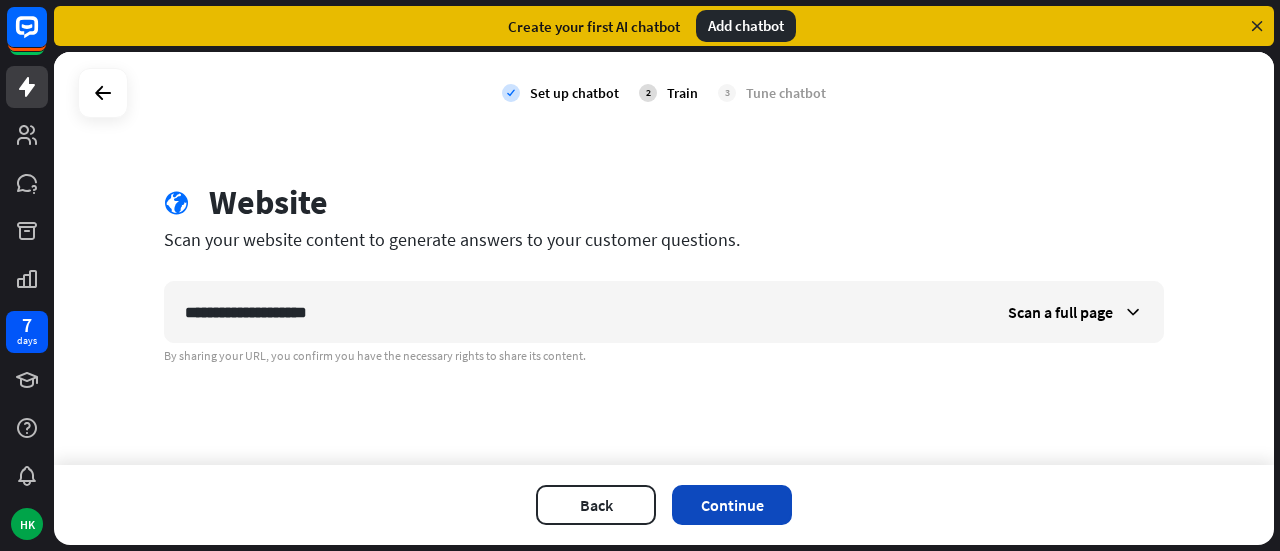 click on "Continue" at bounding box center (732, 505) 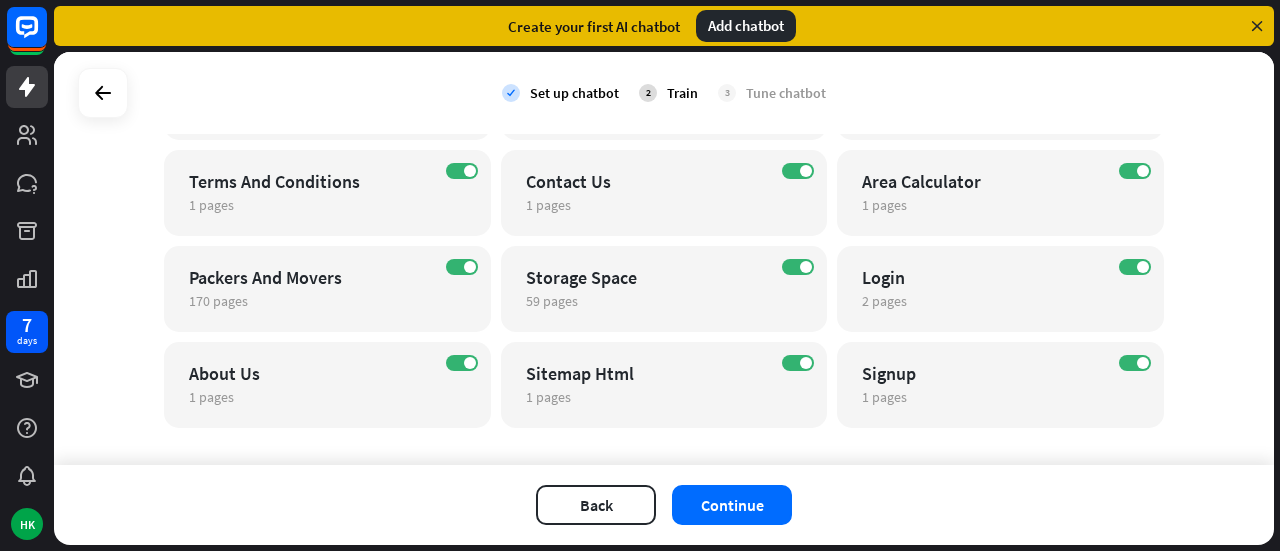 scroll, scrollTop: 574, scrollLeft: 0, axis: vertical 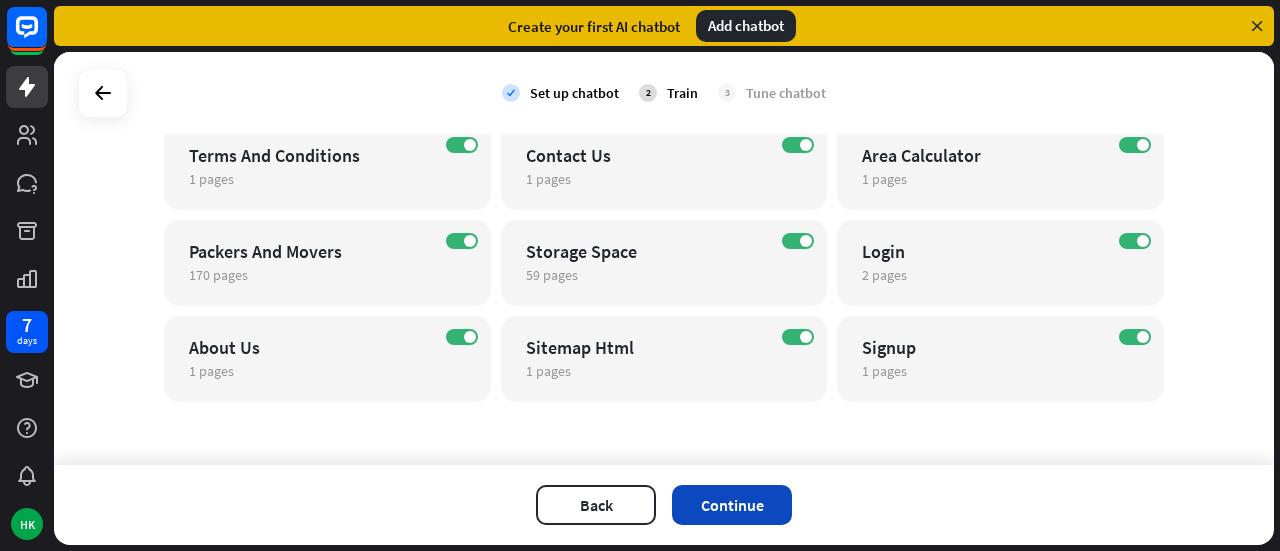 click on "Continue" at bounding box center (732, 505) 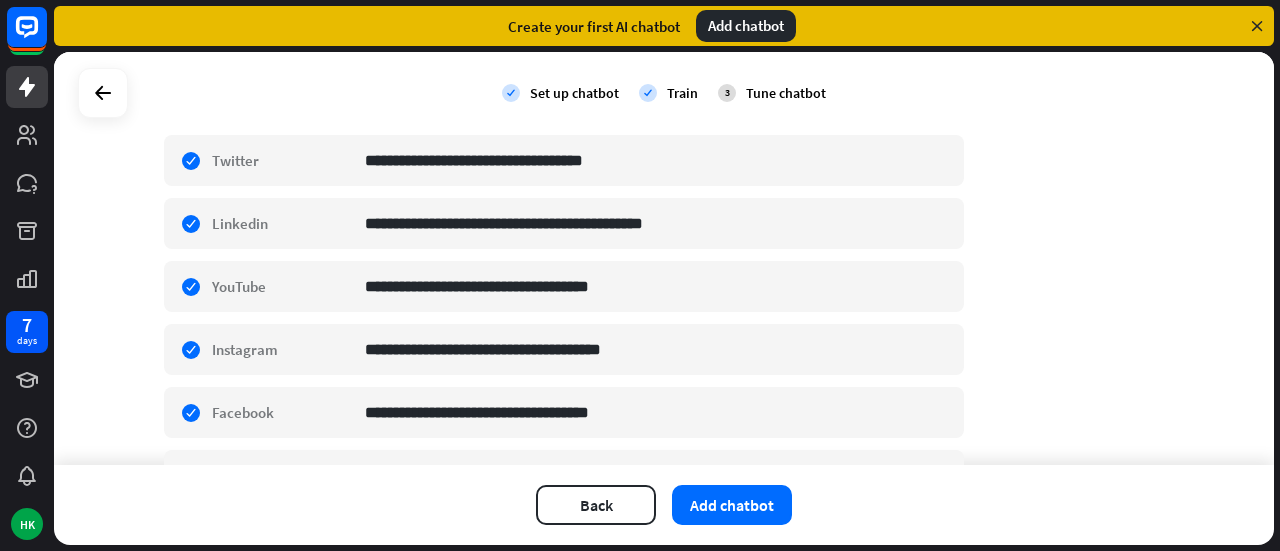 scroll, scrollTop: 678, scrollLeft: 0, axis: vertical 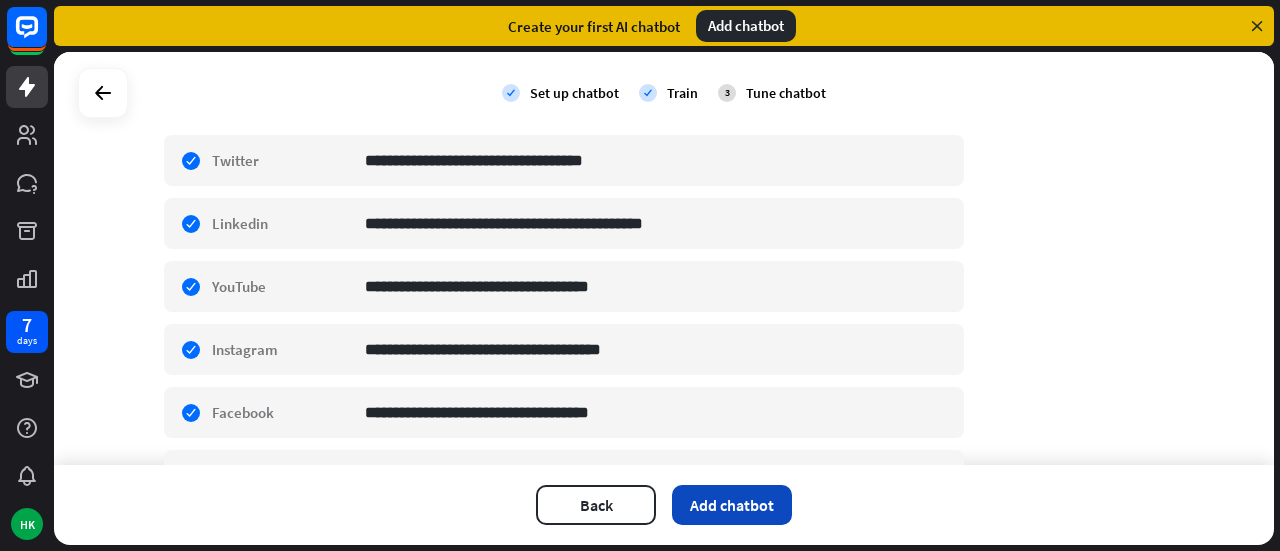 click on "Add chatbot" at bounding box center [732, 505] 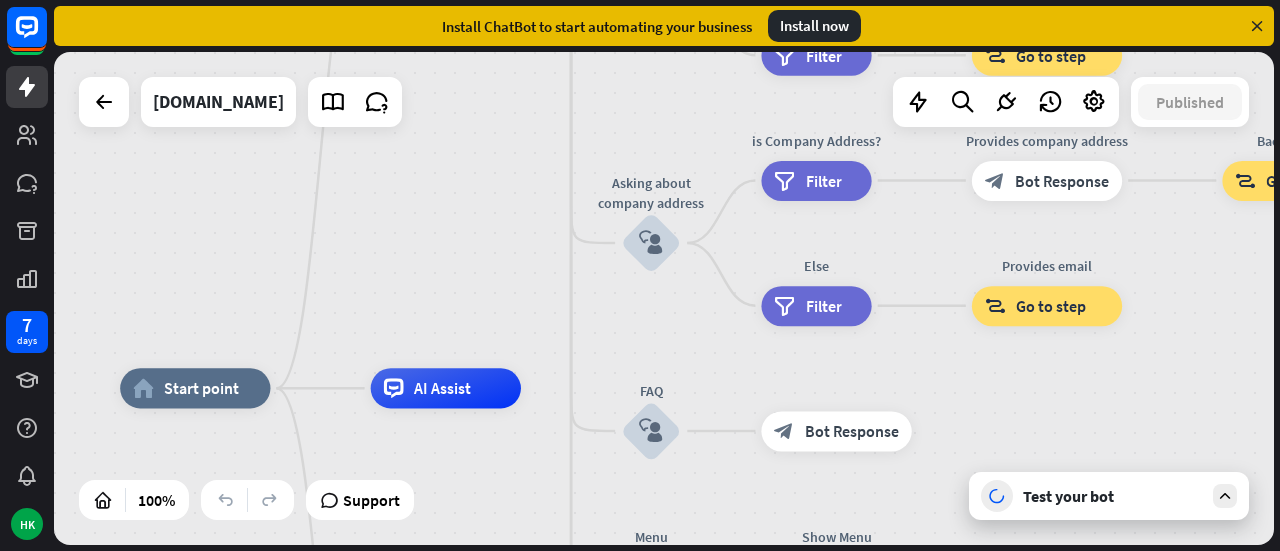 drag, startPoint x: 667, startPoint y: 399, endPoint x: 490, endPoint y: 485, distance: 196.78668 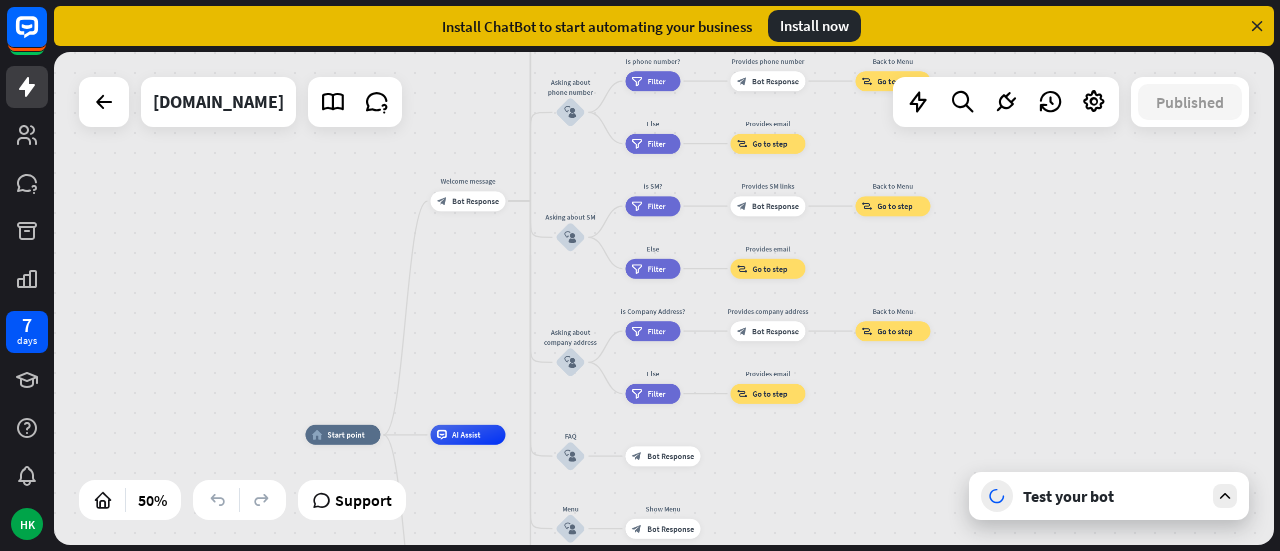 click on "home_2   Start point                 Welcome message   block_bot_response   Bot Response                 About us   block_user_input                 Provide company information   block_bot_response   Bot Response                 Back to Menu   block_user_input                 Was it helpful?   block_bot_response   Bot Response                 Yes   block_user_input                 Thank you!   block_bot_response   Bot Response                 No   block_user_input                 Back to Menu   block_goto   Go to step                 Contact us   block_user_input                 Contact flow   builder_tree   Flow                 Asking about email   block_user_input                   block_goto   Go to step                 Asking about phone number   block_user_input                 Is phone number?   filter   Filter                 Provides phone number   block_bot_response   Bot Response                 Back to Menu   block_goto   Go to step                 Else   filter   Filter" at bounding box center [664, 298] 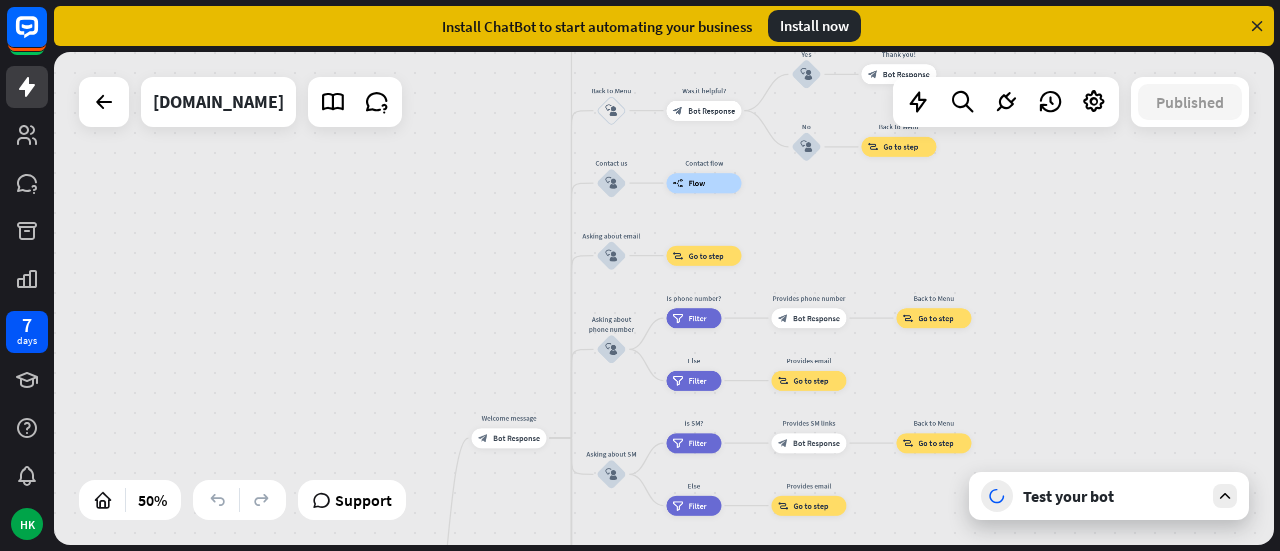 drag, startPoint x: 393, startPoint y: 361, endPoint x: 434, endPoint y: 598, distance: 240.52026 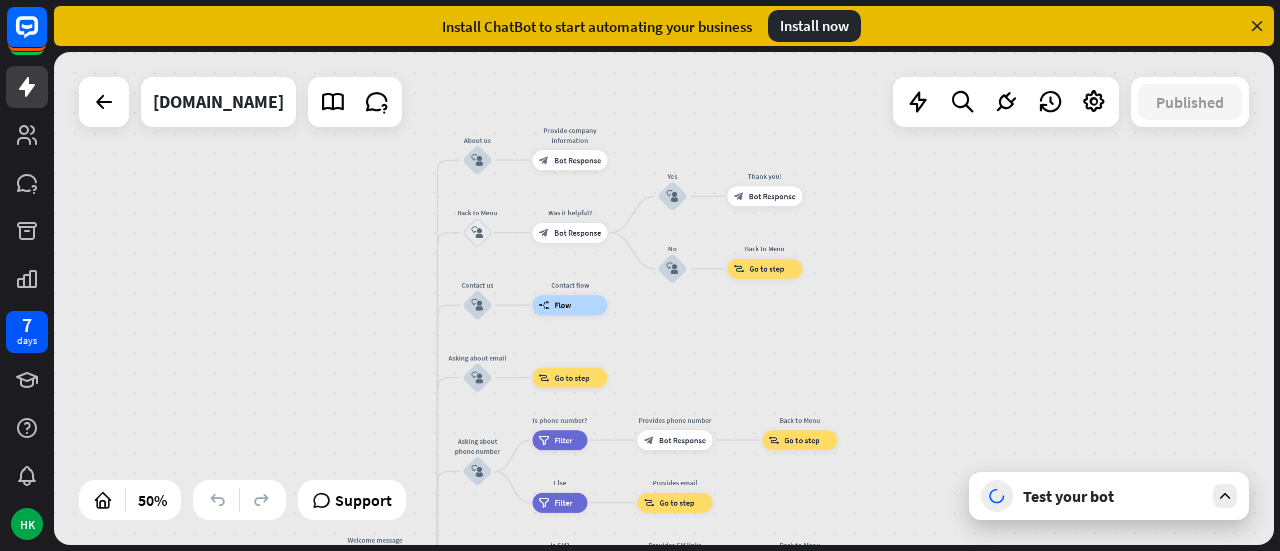 drag, startPoint x: 524, startPoint y: 298, endPoint x: 390, endPoint y: 420, distance: 181.2181 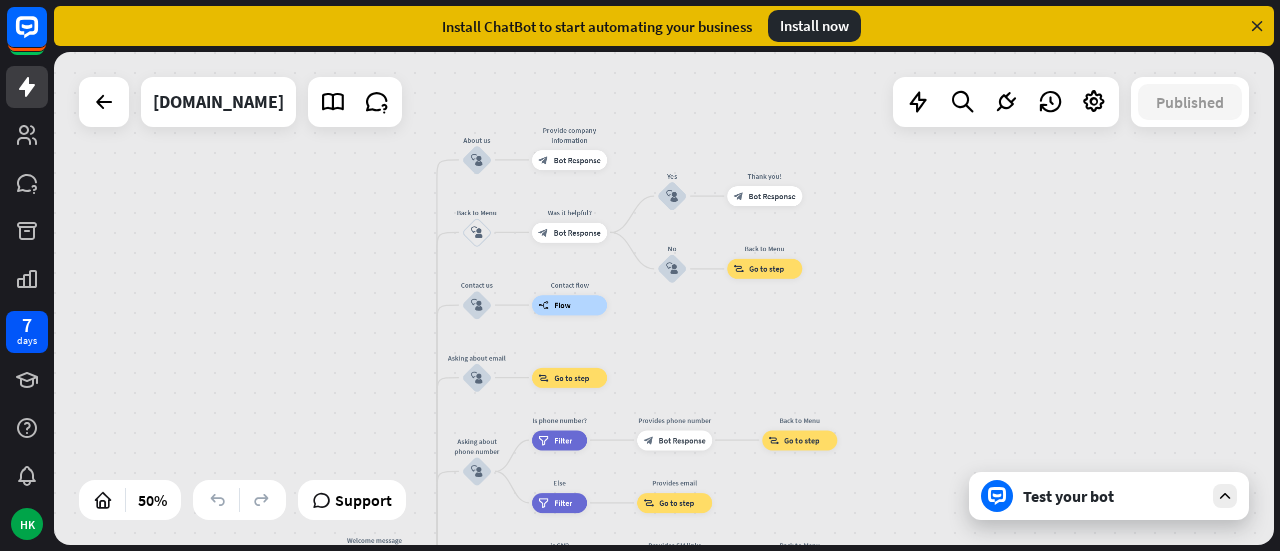 click on "Test your bot" at bounding box center (1113, 496) 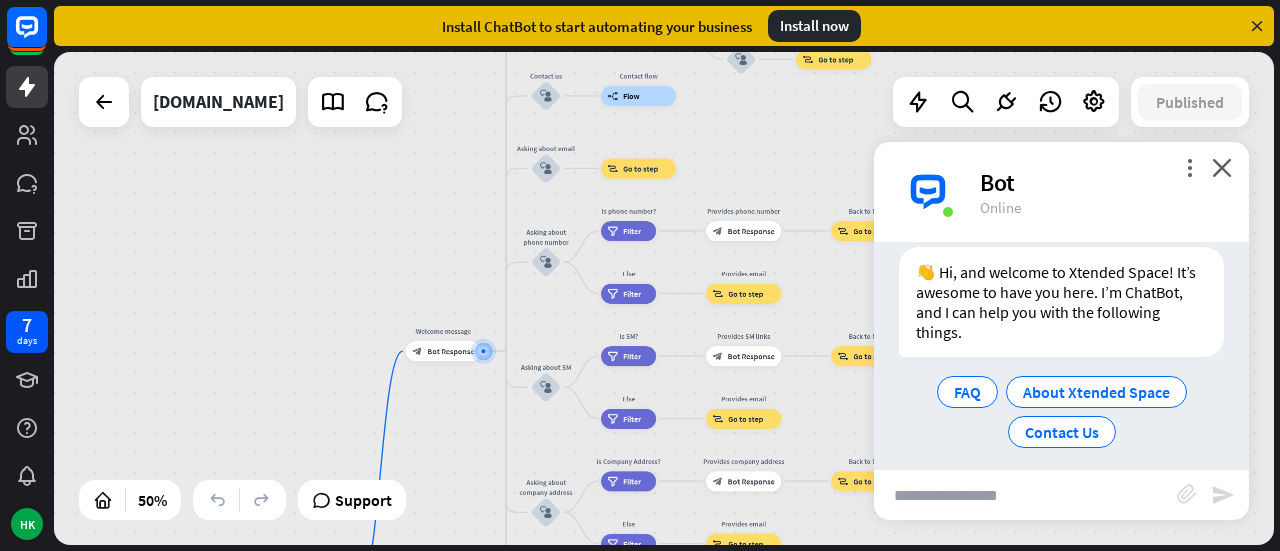 scroll, scrollTop: 65, scrollLeft: 0, axis: vertical 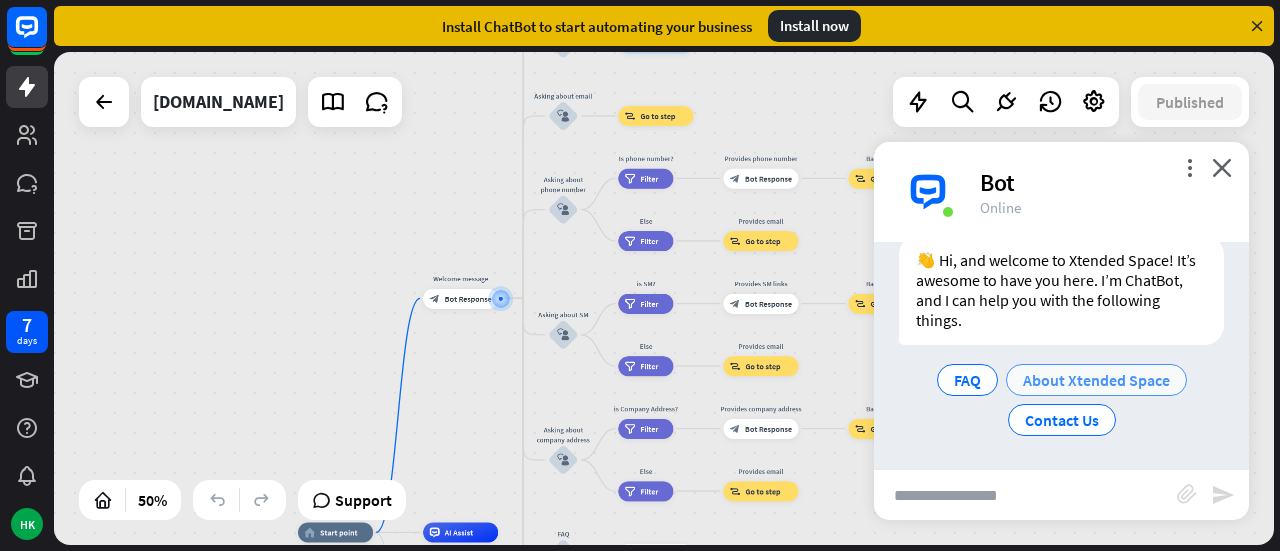 click on "About Xtended Space" at bounding box center [1096, 380] 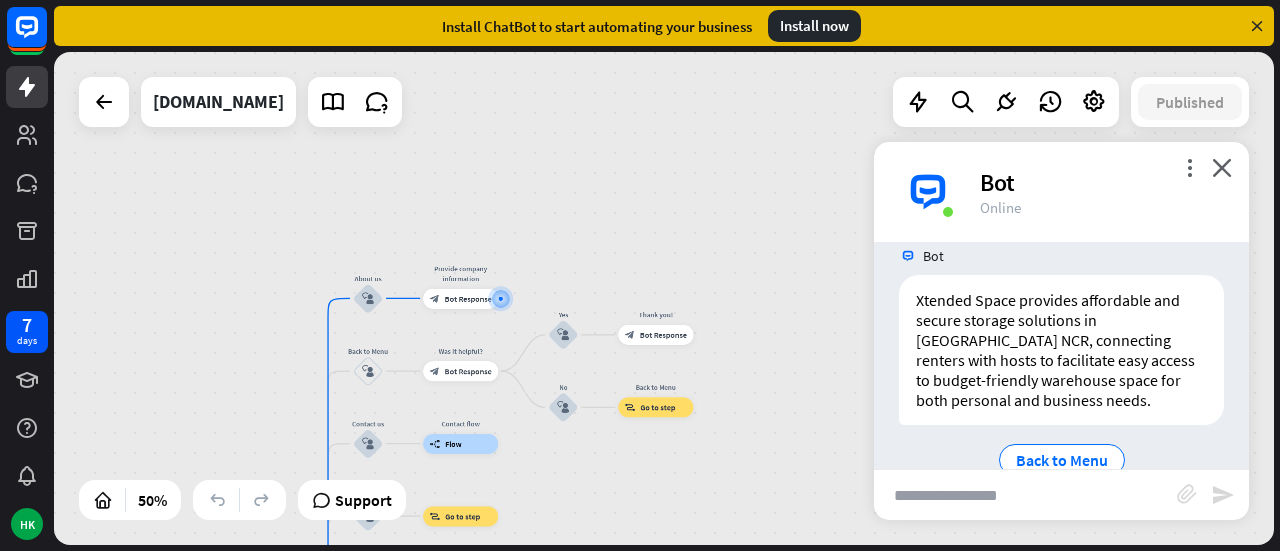 scroll, scrollTop: 321, scrollLeft: 0, axis: vertical 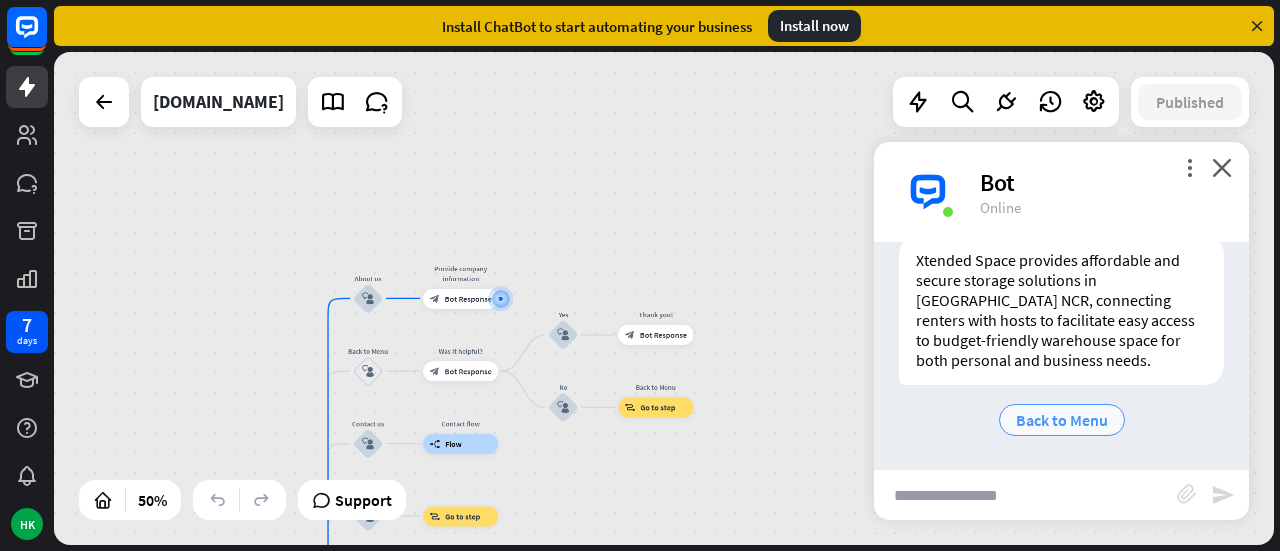 click on "Back to Menu" at bounding box center (1062, 420) 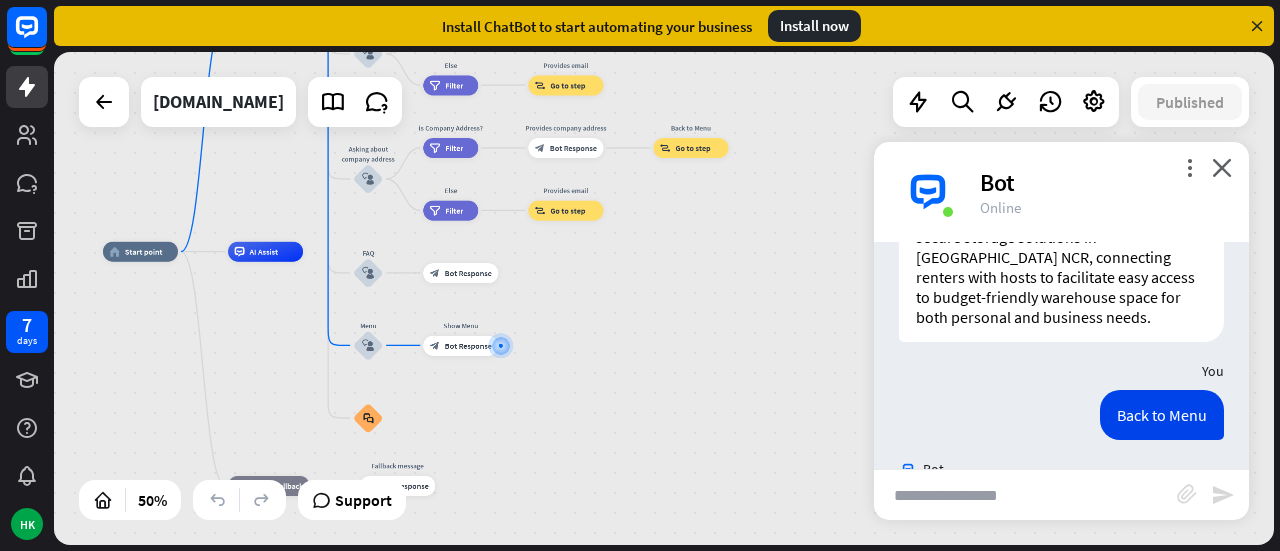scroll, scrollTop: 462, scrollLeft: 0, axis: vertical 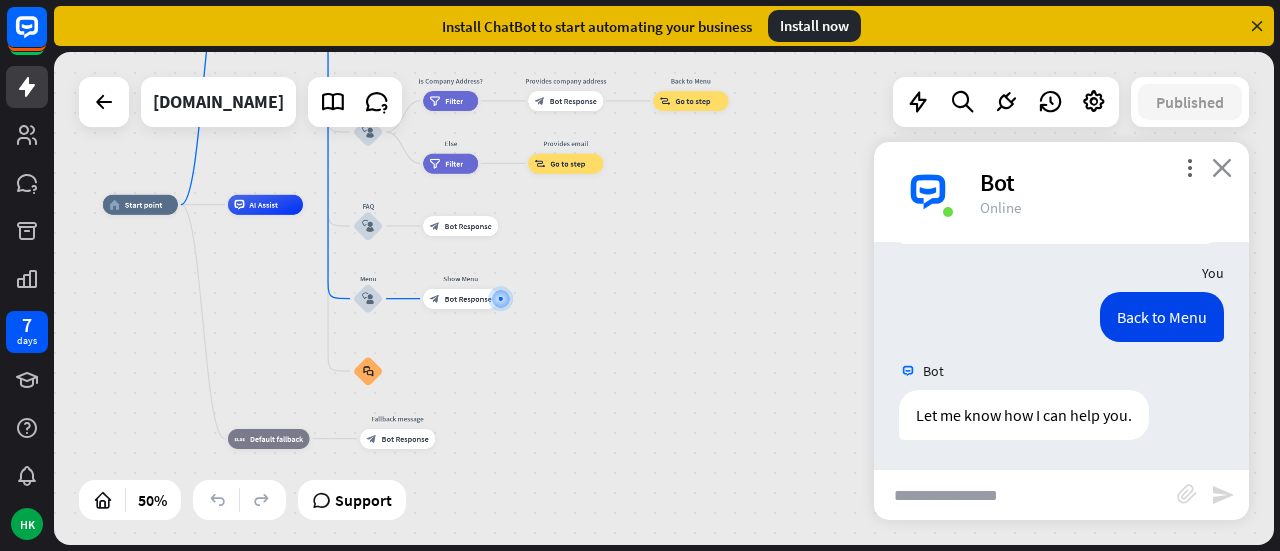 click on "close" at bounding box center [1222, 167] 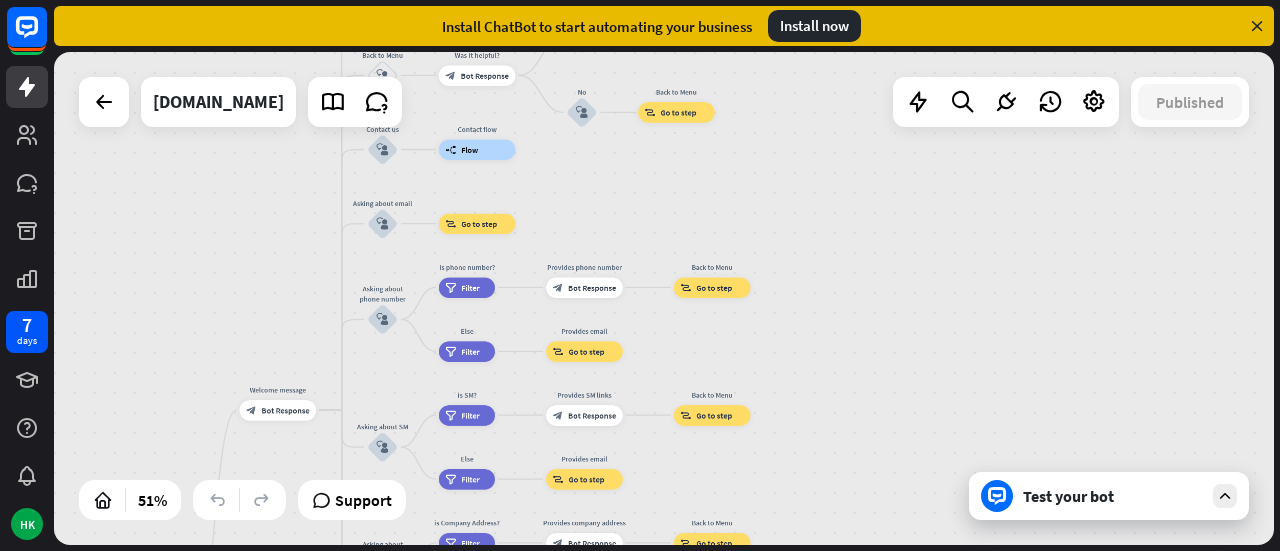 drag, startPoint x: 226, startPoint y: 152, endPoint x: 251, endPoint y: 598, distance: 446.70013 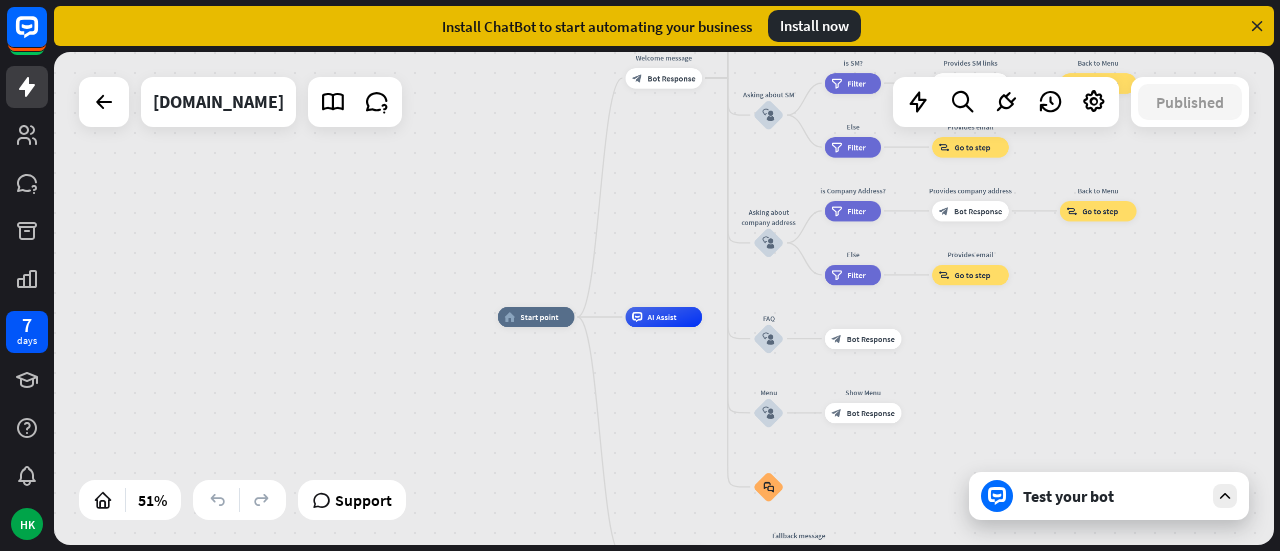 drag, startPoint x: 276, startPoint y: 211, endPoint x: 648, endPoint y: -121, distance: 498.60605 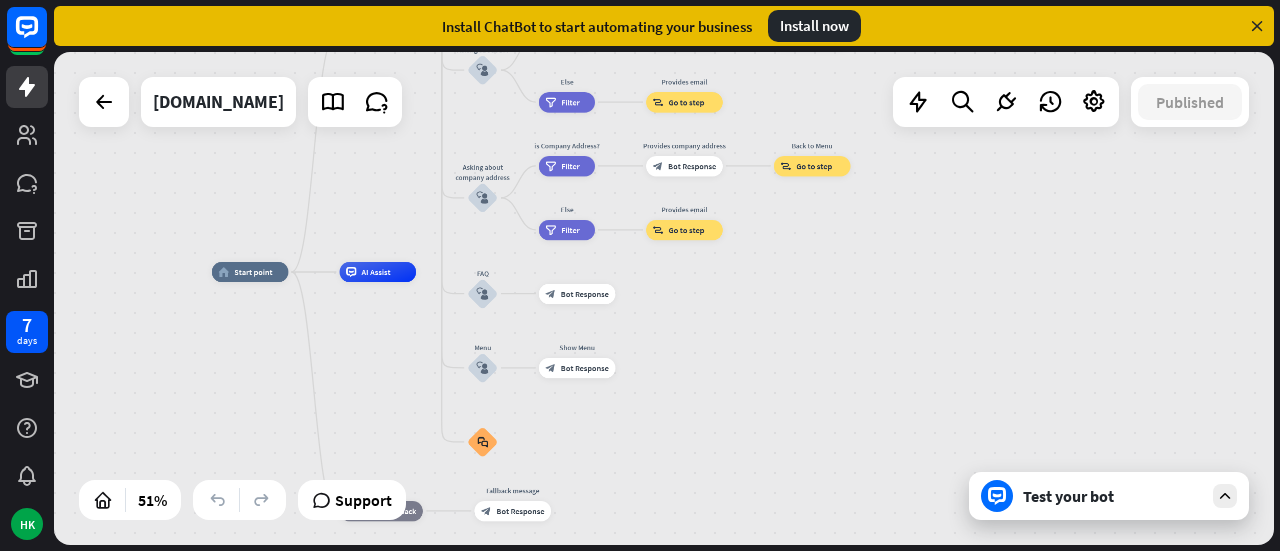 drag, startPoint x: 632, startPoint y: 231, endPoint x: 360, endPoint y: 185, distance: 275.86227 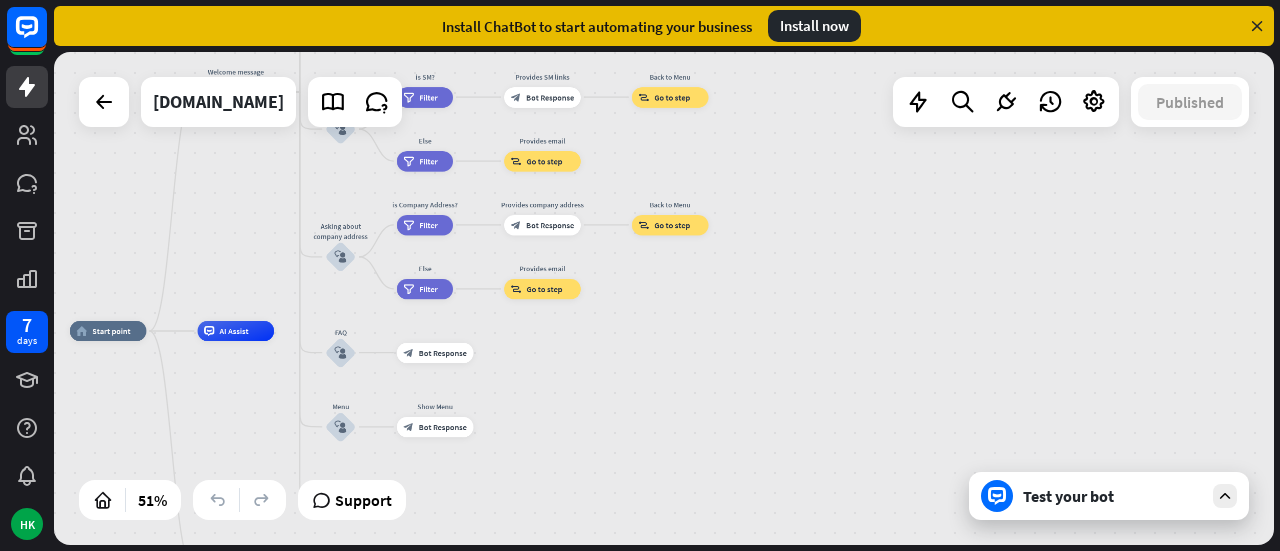 drag, startPoint x: 949, startPoint y: 361, endPoint x: 805, endPoint y: 455, distance: 171.96512 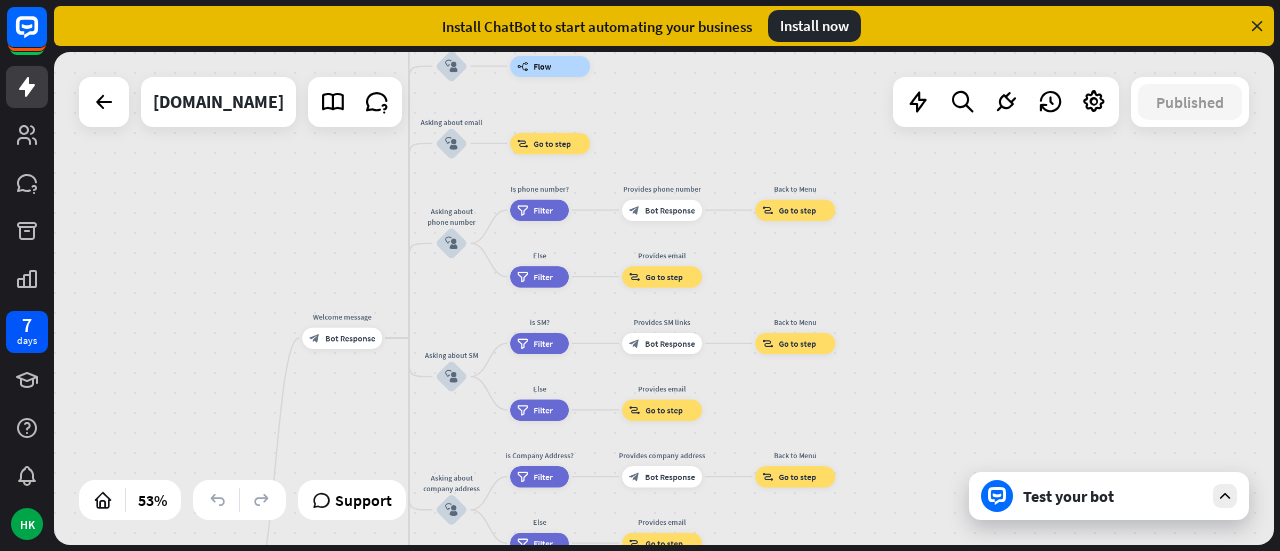 drag, startPoint x: 797, startPoint y: 289, endPoint x: 930, endPoint y: 515, distance: 262.2308 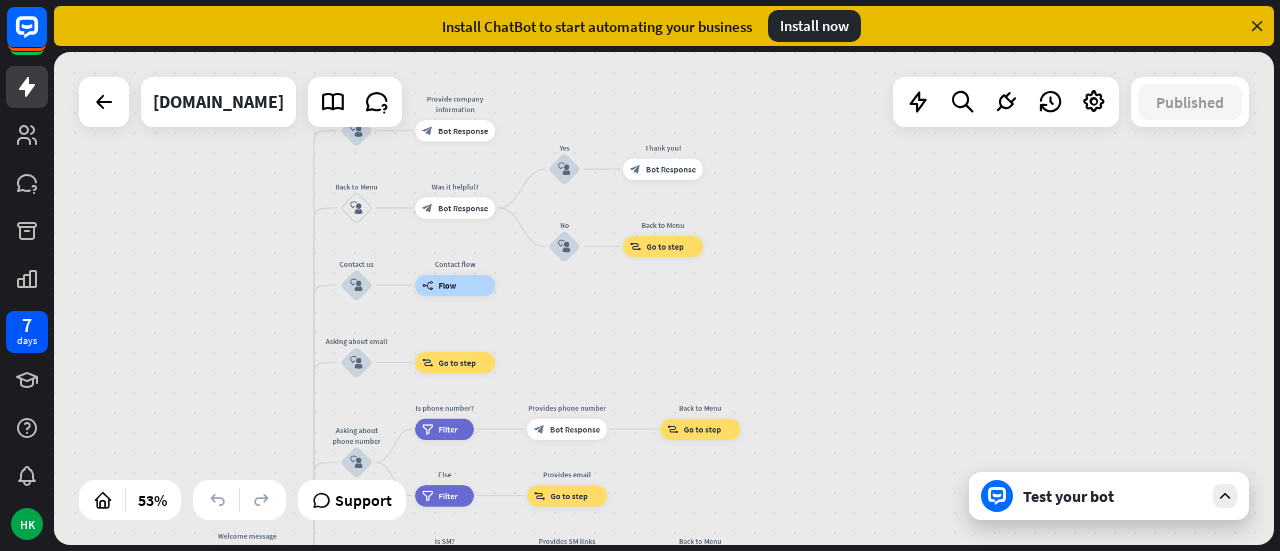 drag, startPoint x: 933, startPoint y: 297, endPoint x: 838, endPoint y: 516, distance: 238.7174 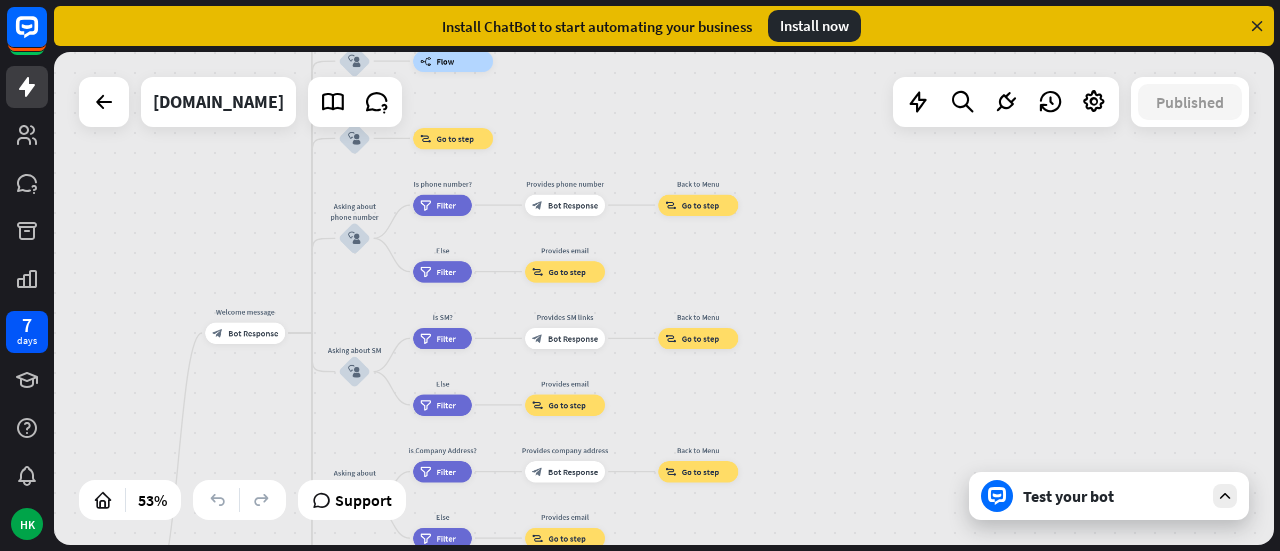 drag, startPoint x: 794, startPoint y: 323, endPoint x: 798, endPoint y: 107, distance: 216.03703 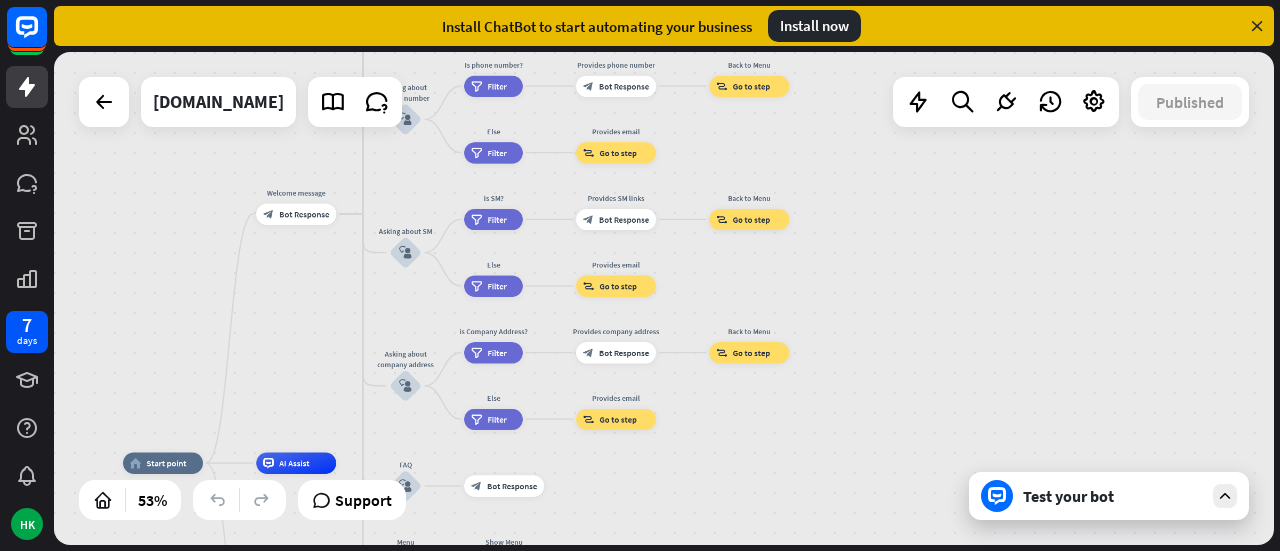 drag, startPoint x: 854, startPoint y: 318, endPoint x: 900, endPoint y: 190, distance: 136.01471 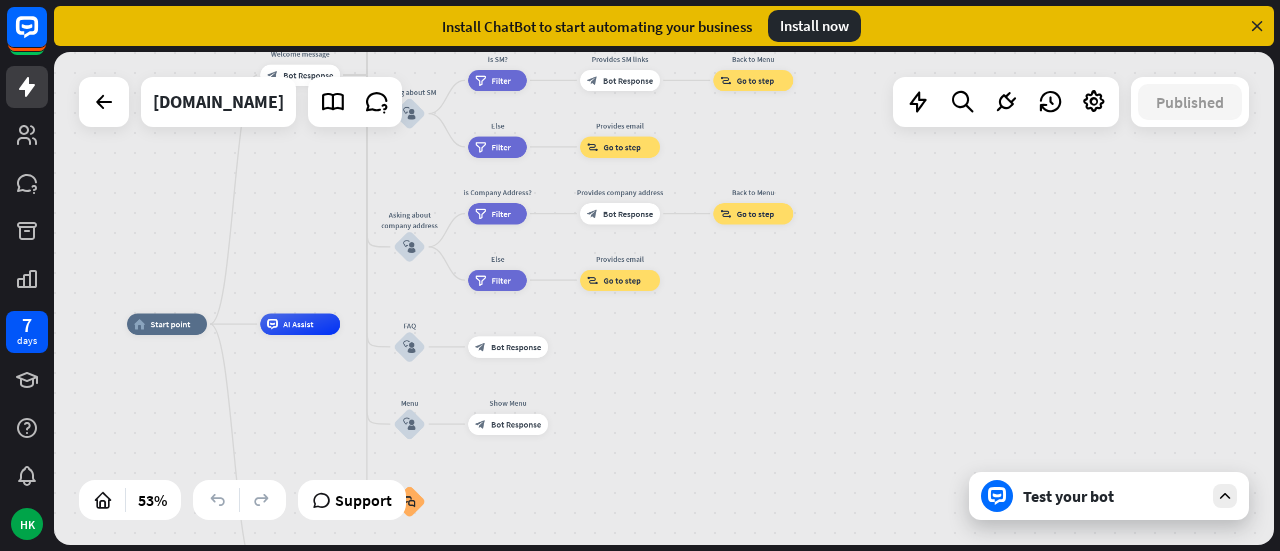 drag, startPoint x: 909, startPoint y: 323, endPoint x: 912, endPoint y: 183, distance: 140.03214 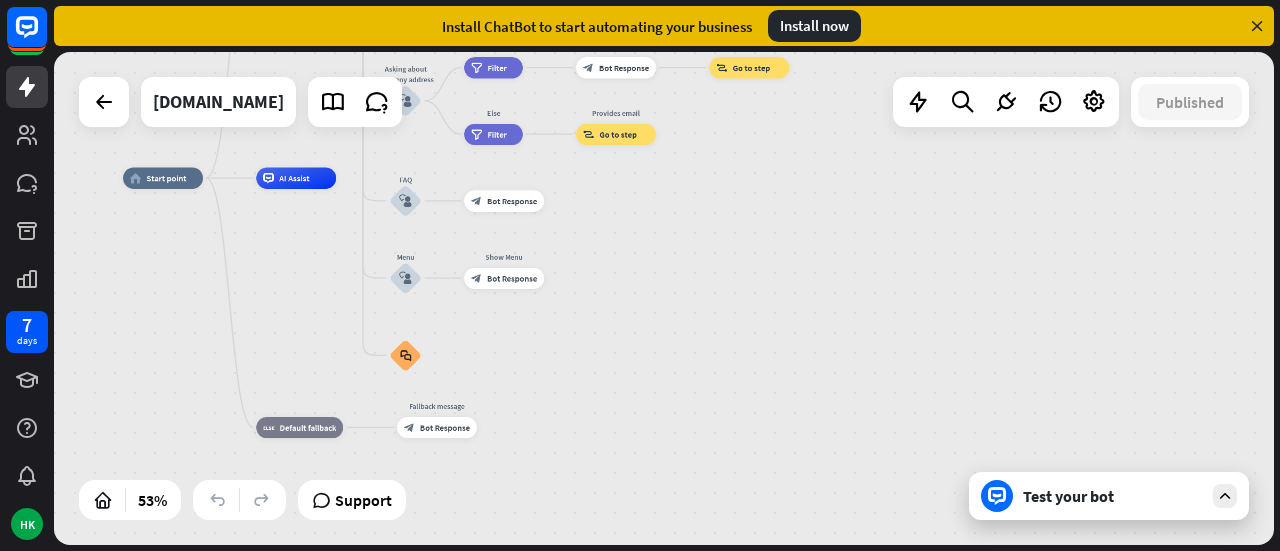 drag, startPoint x: 883, startPoint y: 395, endPoint x: 878, endPoint y: 239, distance: 156.08011 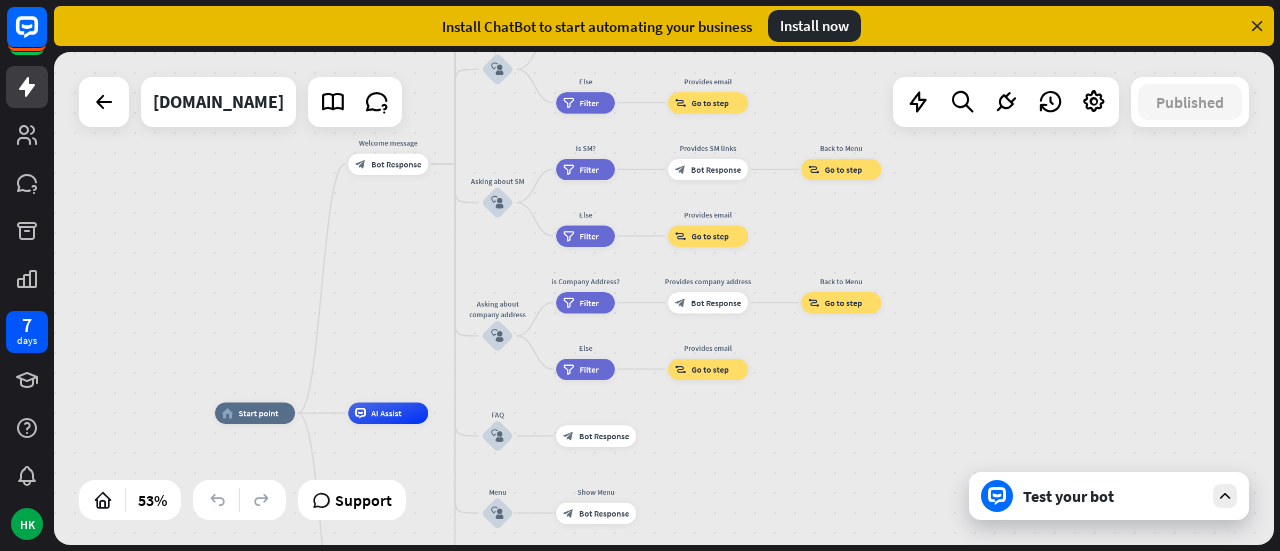 drag, startPoint x: 704, startPoint y: 351, endPoint x: 797, endPoint y: 598, distance: 263.928 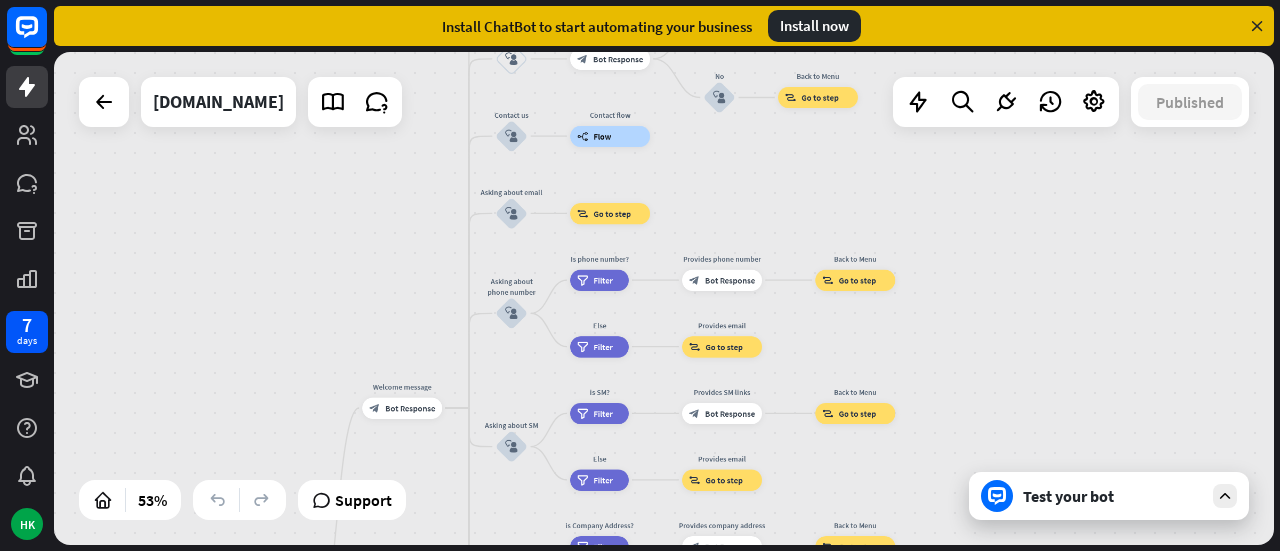 drag, startPoint x: 966, startPoint y: 245, endPoint x: 980, endPoint y: 489, distance: 244.4013 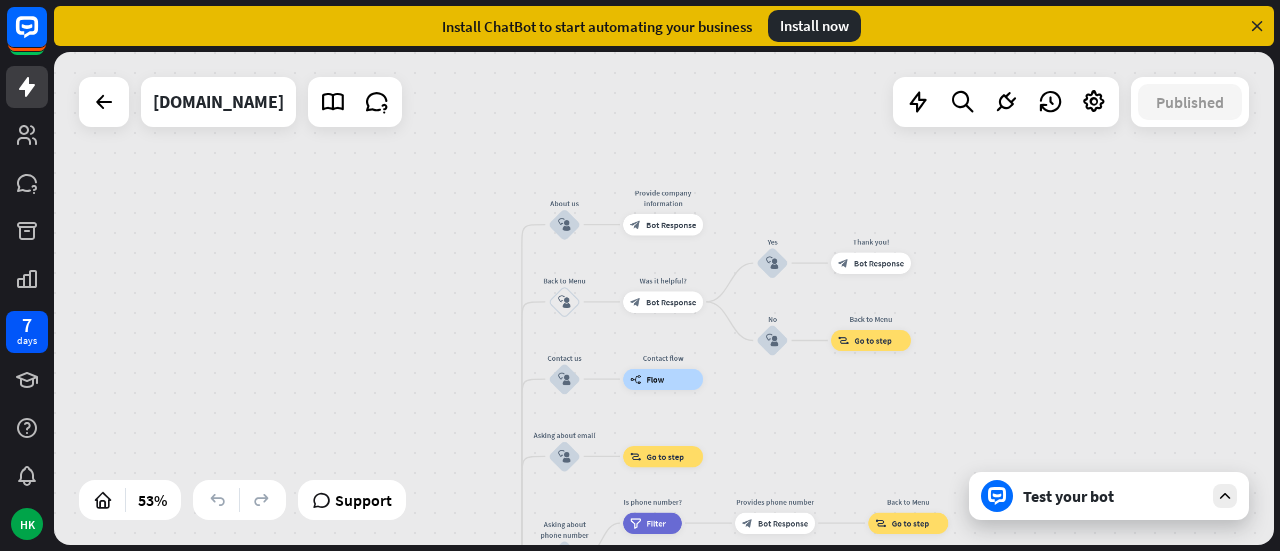 drag, startPoint x: 933, startPoint y: 224, endPoint x: 986, endPoint y: 467, distance: 248.71269 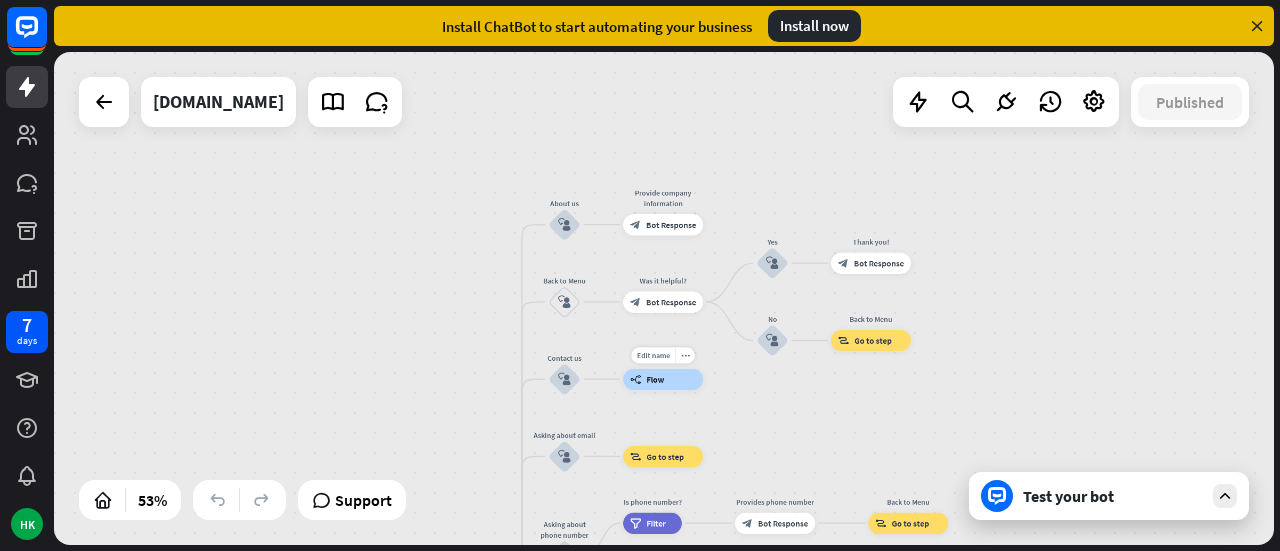 click on "Flow" at bounding box center [656, 379] 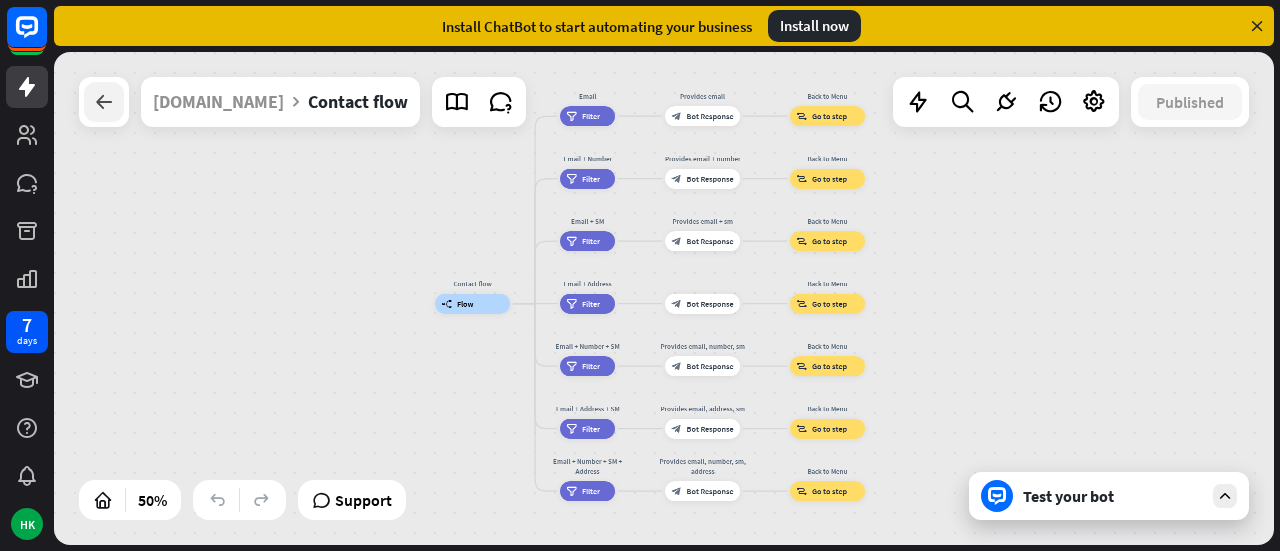 click at bounding box center [104, 102] 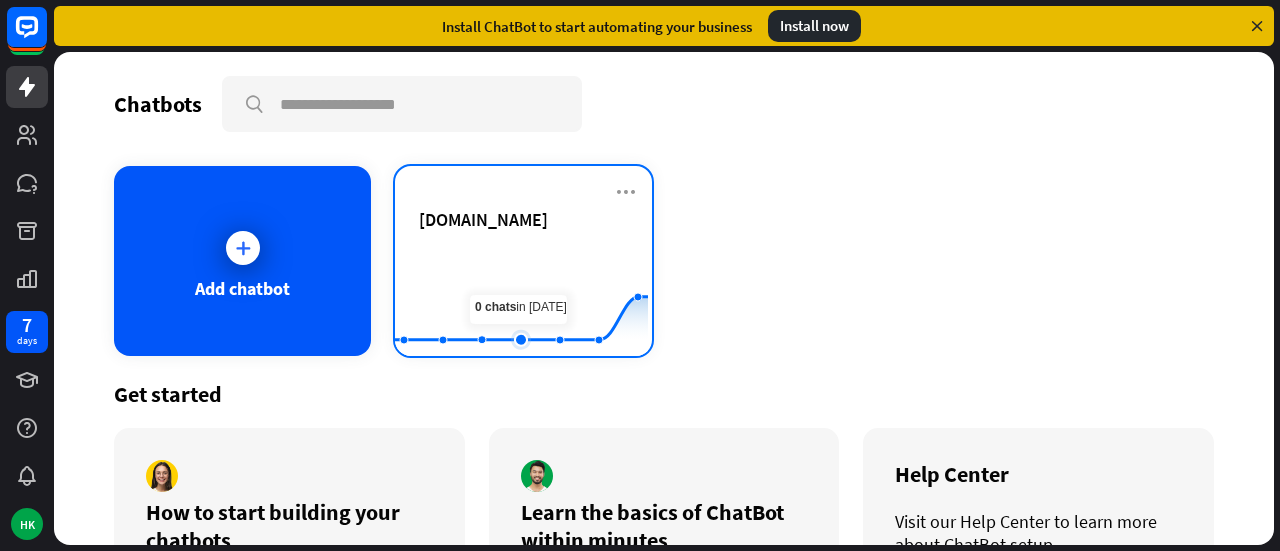 click 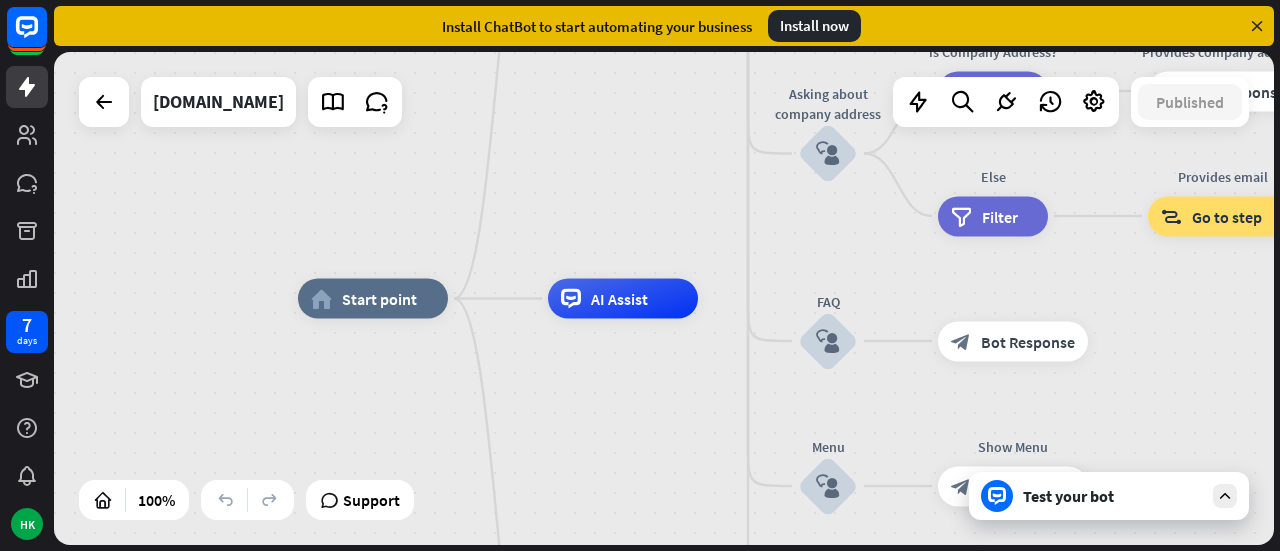 click on "home_2   Start point                 Welcome message   block_bot_response   Bot Response                 About us   block_user_input                 Provide company information   block_bot_response   Bot Response                 Back to Menu   block_user_input                 Was it helpful?   block_bot_response   Bot Response                 Yes   block_user_input                 Thank you!   block_bot_response   Bot Response                 No   block_user_input                 Back to Menu   block_goto   Go to step                 Contact us   block_user_input                 Contact flow   builder_tree   Flow                 Asking about email   block_user_input                   block_goto   Go to step                 Asking about phone number   block_user_input                 Is phone number?   filter   Filter                 Provides phone number   block_bot_response   Bot Response                 Back to Menu   block_goto   Go to step                 Else   filter   Filter" at bounding box center (908, 545) 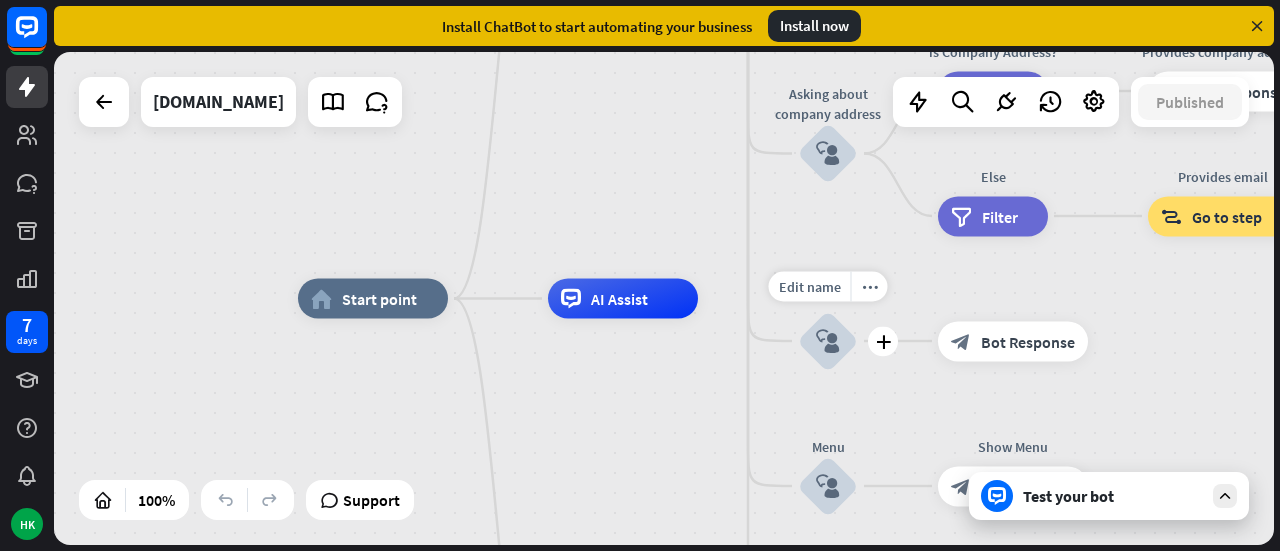 click on "Edit name   more_horiz         plus     block_user_input" at bounding box center (828, 341) 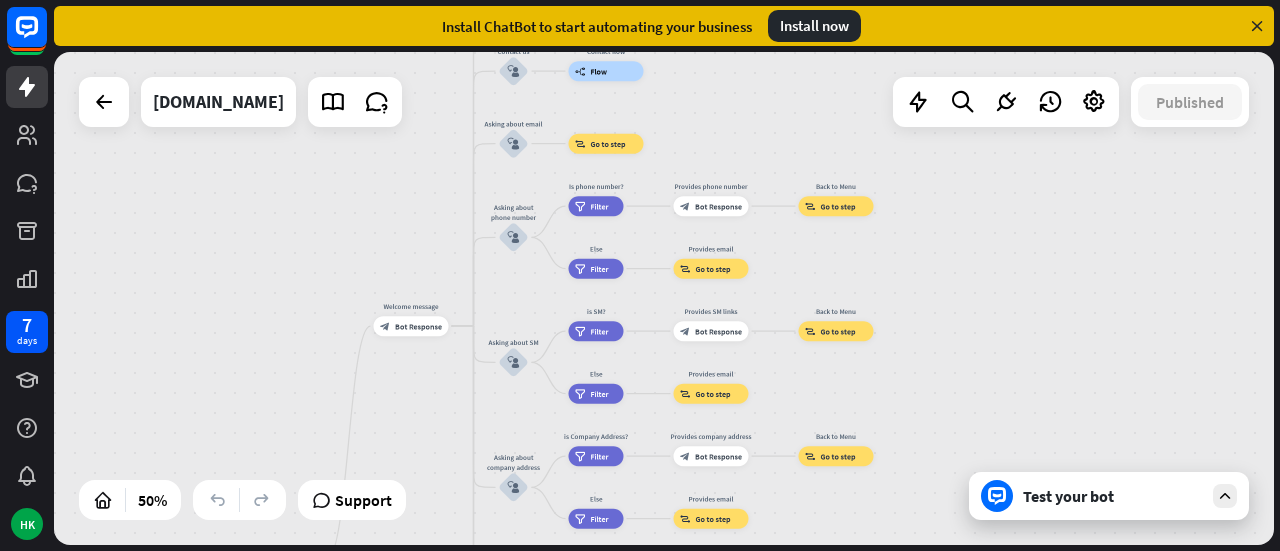 drag, startPoint x: 1052, startPoint y: 370, endPoint x: 770, endPoint y: 598, distance: 362.64032 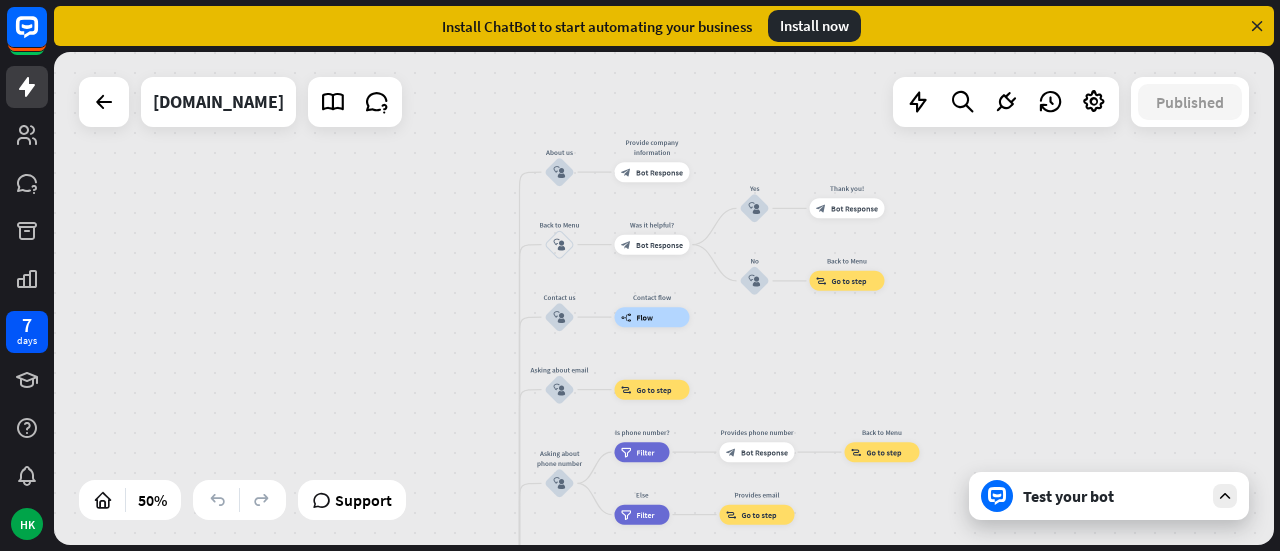 drag, startPoint x: 970, startPoint y: 237, endPoint x: 1016, endPoint y: 483, distance: 250.26385 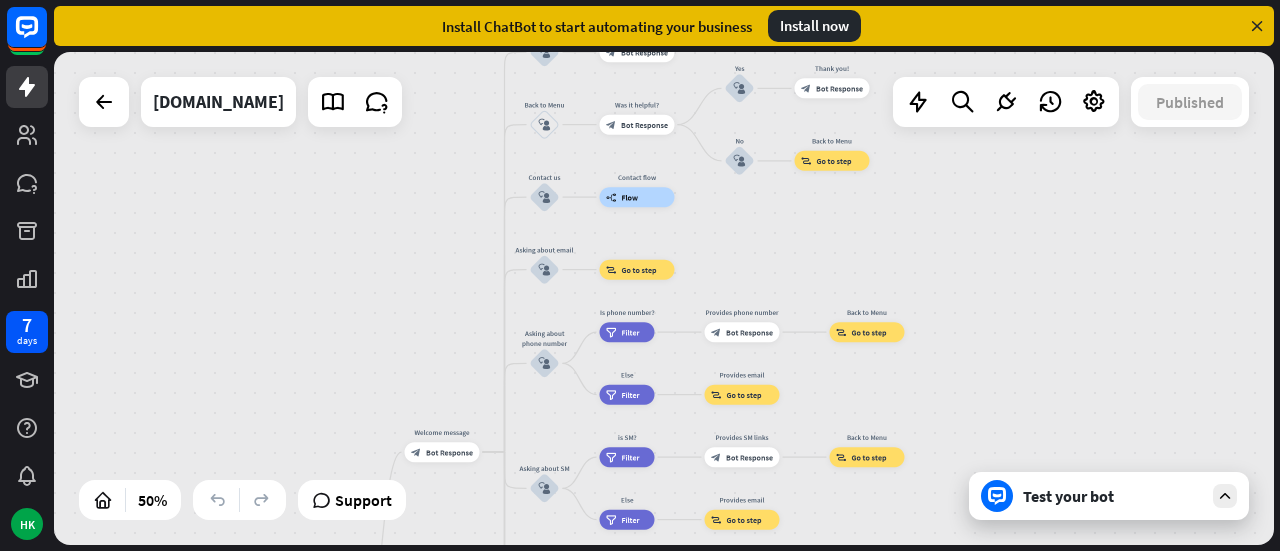 drag, startPoint x: 927, startPoint y: 385, endPoint x: 912, endPoint y: 265, distance: 120.93387 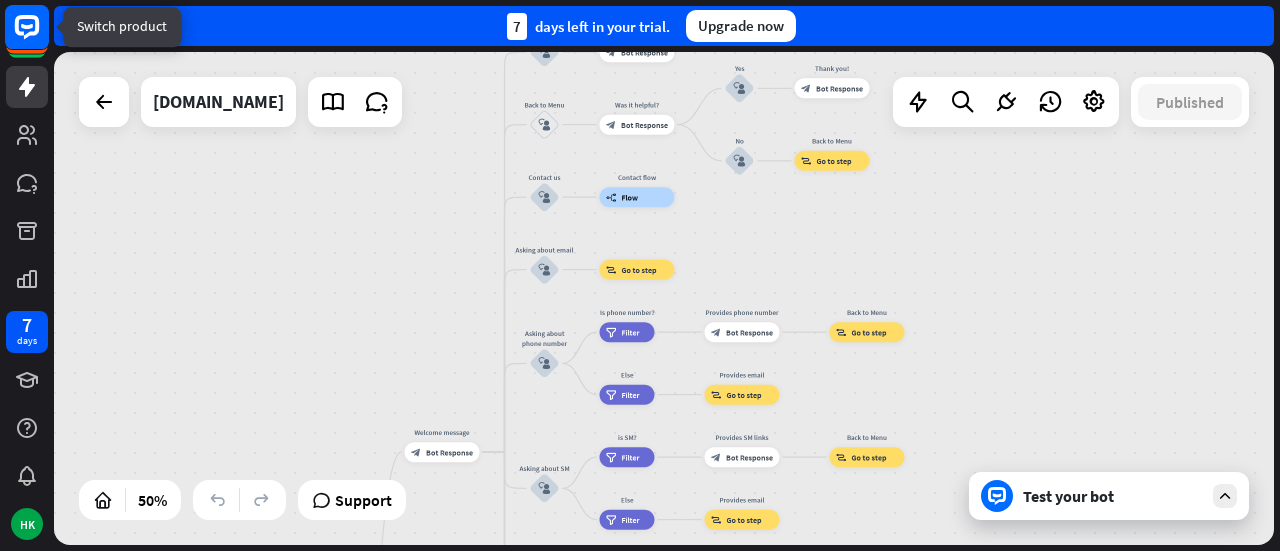 click 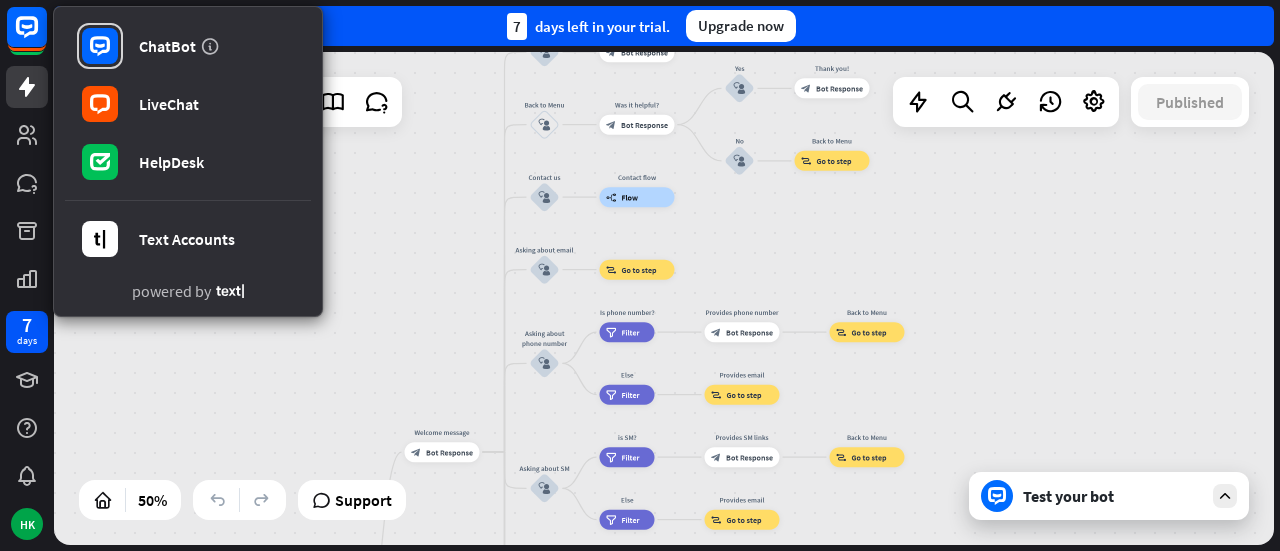 click on "home_2   Start point                 Welcome message   block_bot_response   Bot Response                 About us   block_user_input                 Provide company information   block_bot_response   Bot Response                 Back to Menu   block_user_input                 Was it helpful?   block_bot_response   Bot Response                 Yes   block_user_input                 Thank you!   block_bot_response   Bot Response                 No   block_user_input                 Back to Menu   block_goto   Go to step                 Contact us   block_user_input                 Contact flow   builder_tree   Flow                 Asking about email   block_user_input                   block_goto   Go to step                 Asking about phone number   block_user_input                 Is phone number?   filter   Filter                 Provides phone number   block_bot_response   Bot Response                 Back to Menu   block_goto   Go to step                 Else   filter   Filter" at bounding box center [664, 298] 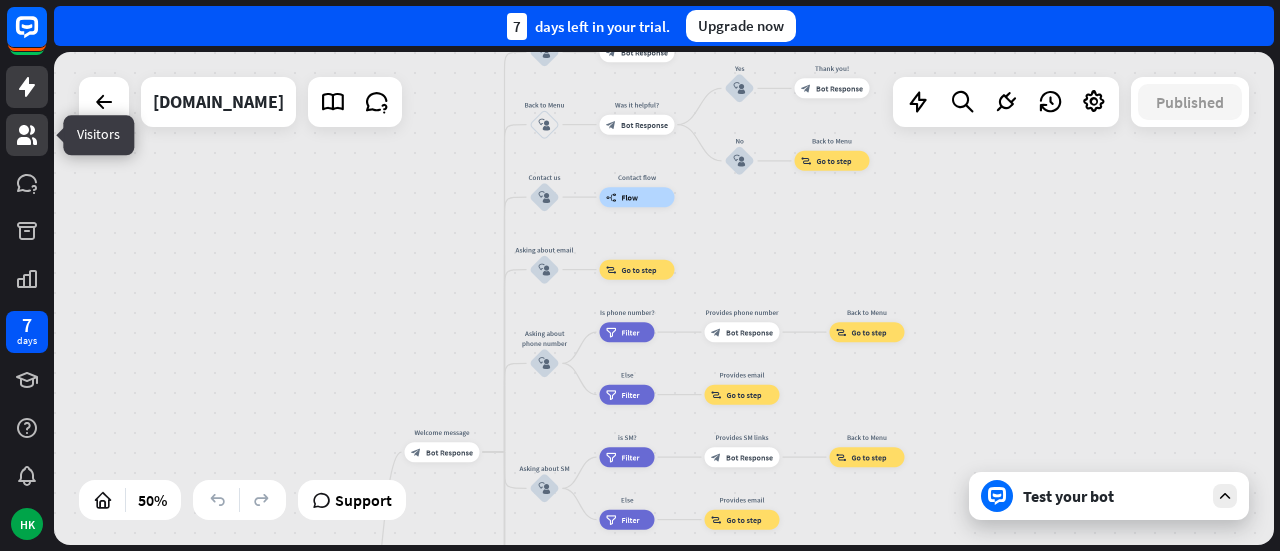 click 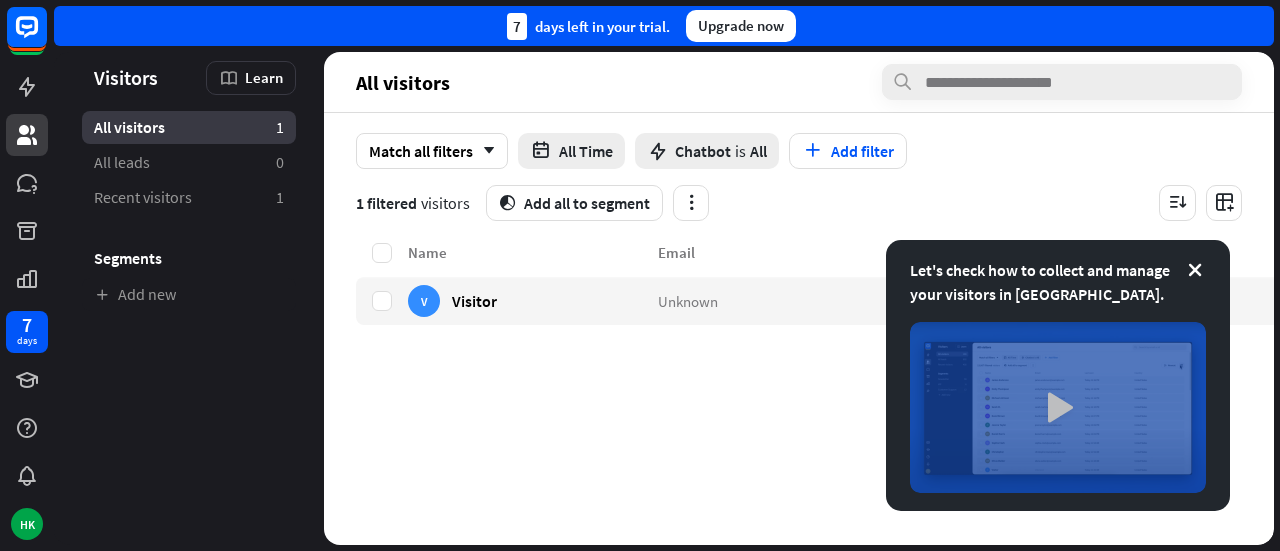 click at bounding box center [1058, 407] 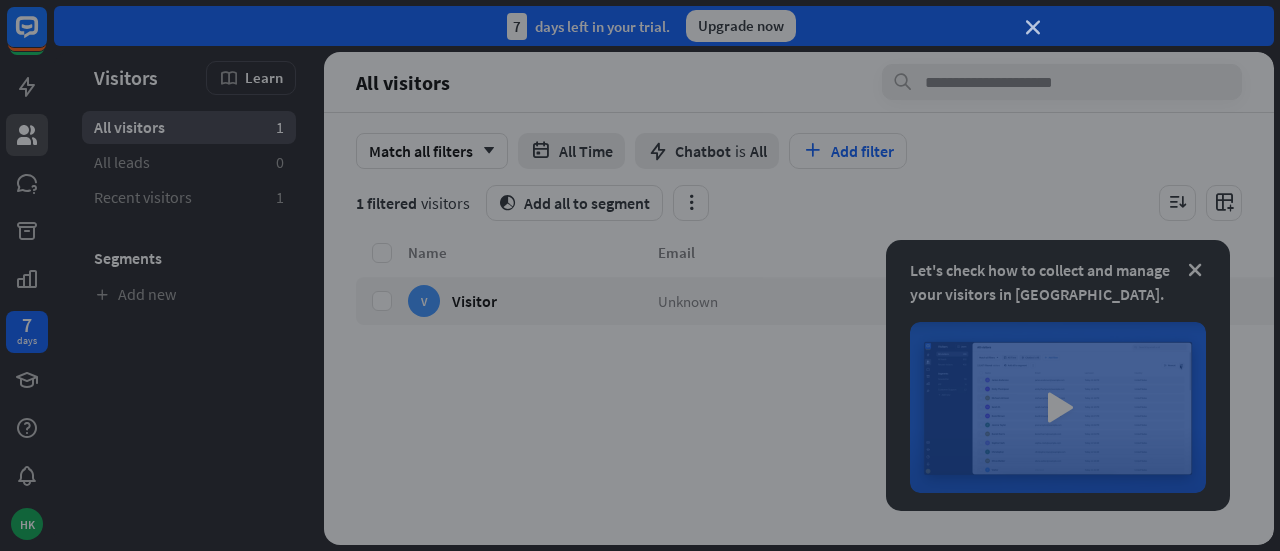 click on "close" at bounding box center (1033, 28) 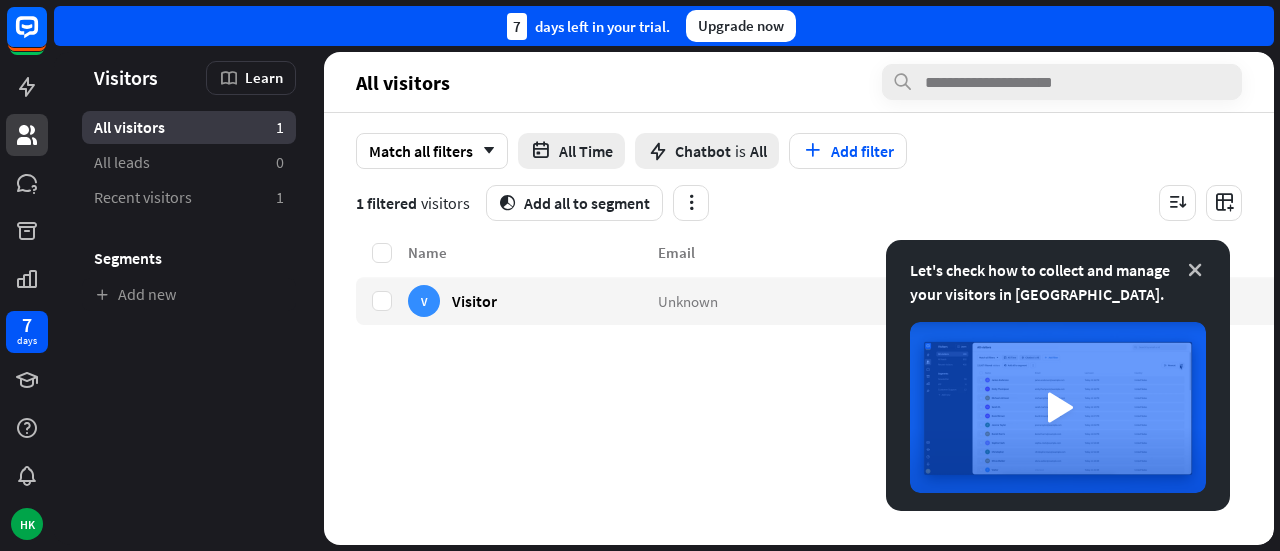 click at bounding box center (1195, 270) 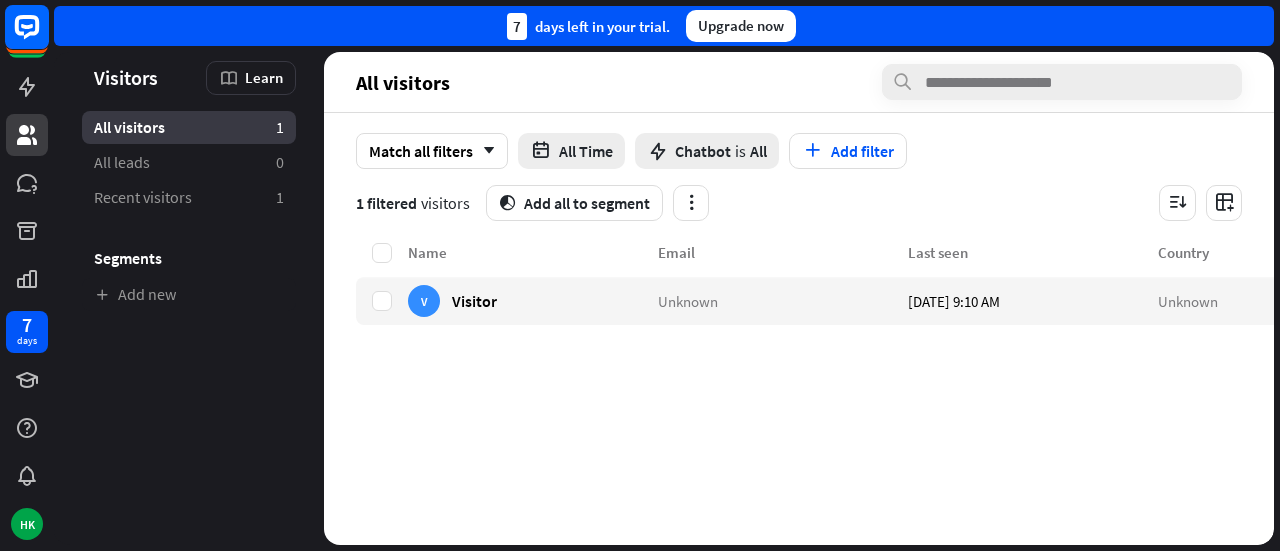 click 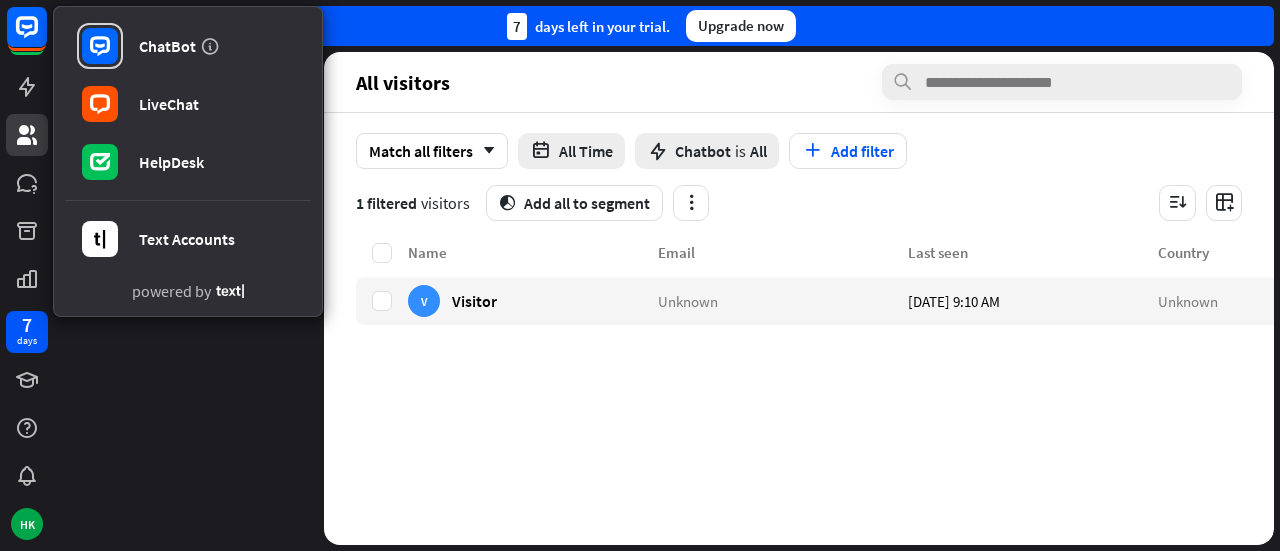 click on "Name
Email
Last seen
Country
V
Visitor
Unknown
[DATE] 9:10 AM
Unknown" at bounding box center (882, 393) 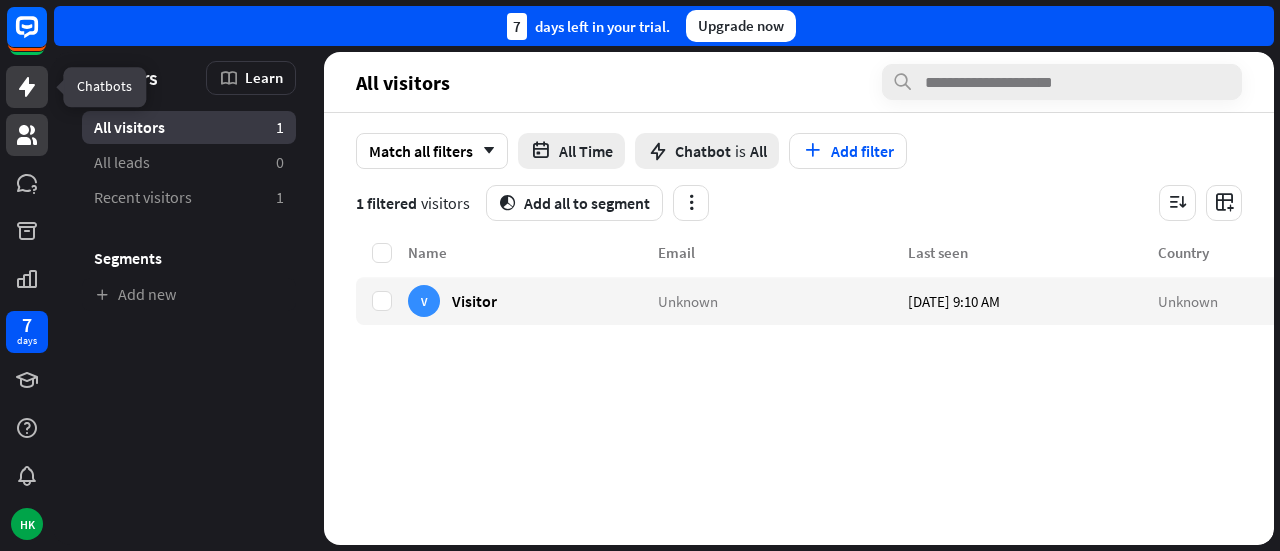 click 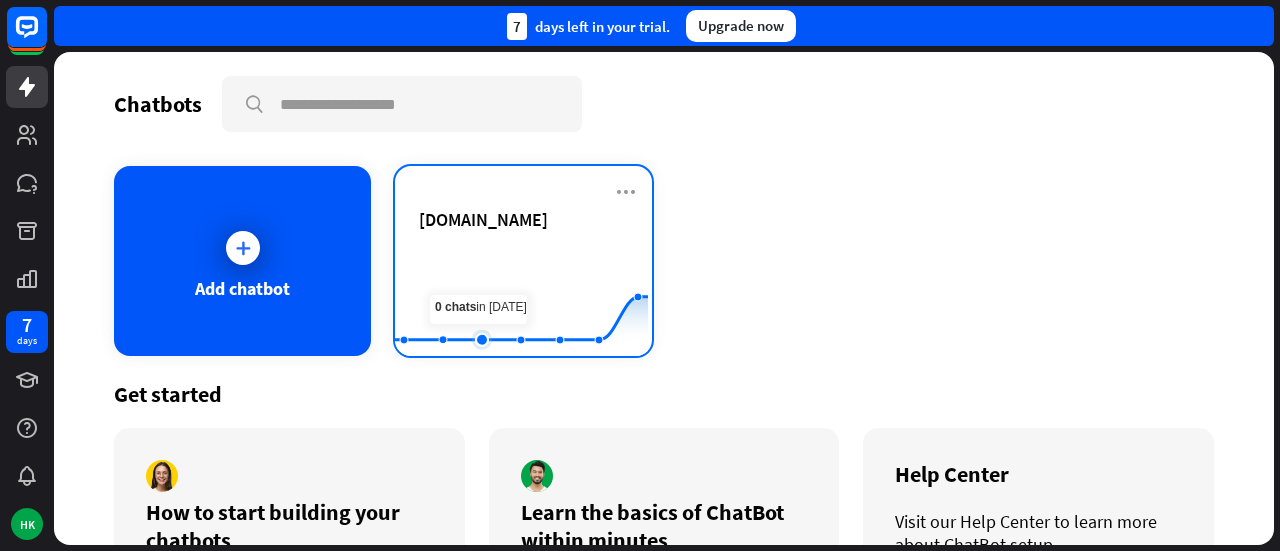 click 